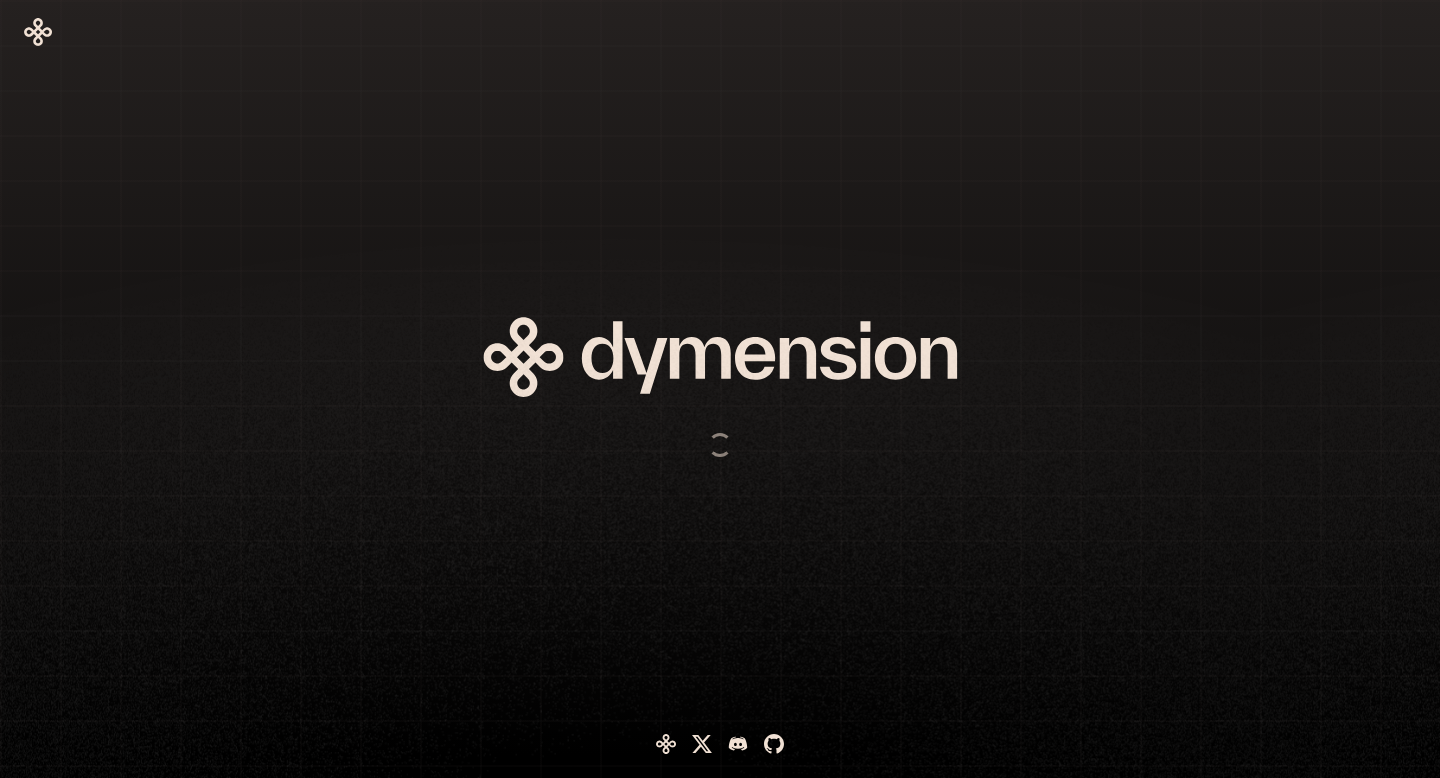 scroll, scrollTop: 0, scrollLeft: 0, axis: both 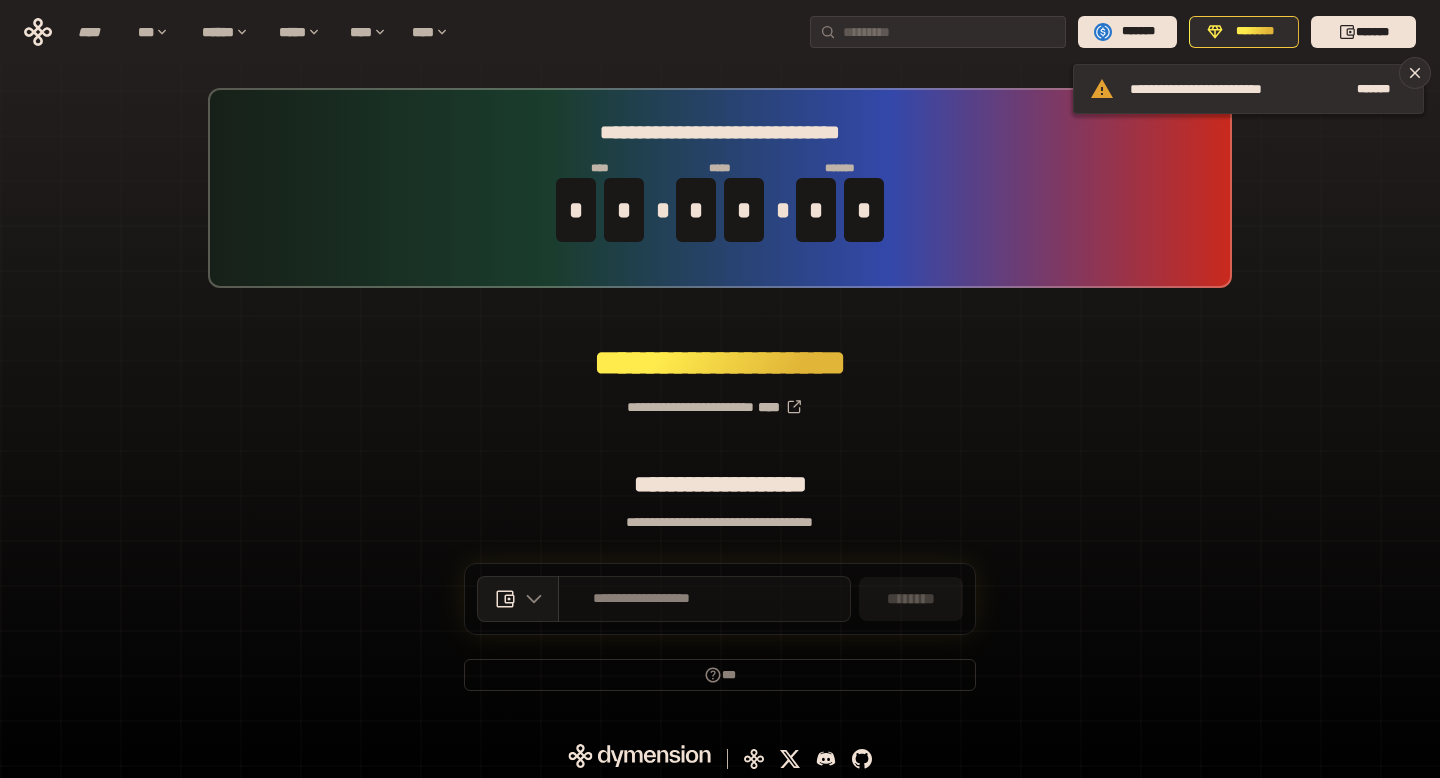 click on "**********" at bounding box center [642, 599] 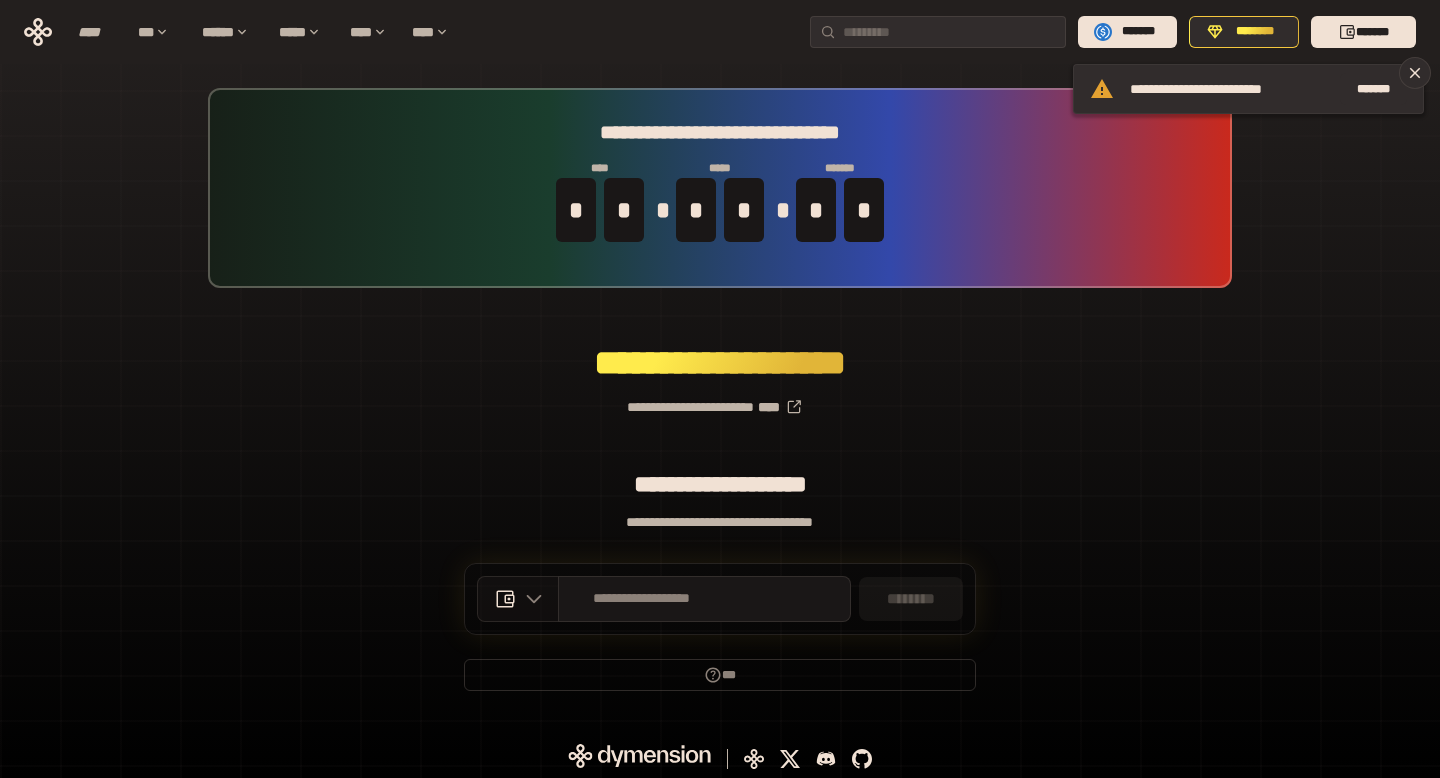 click 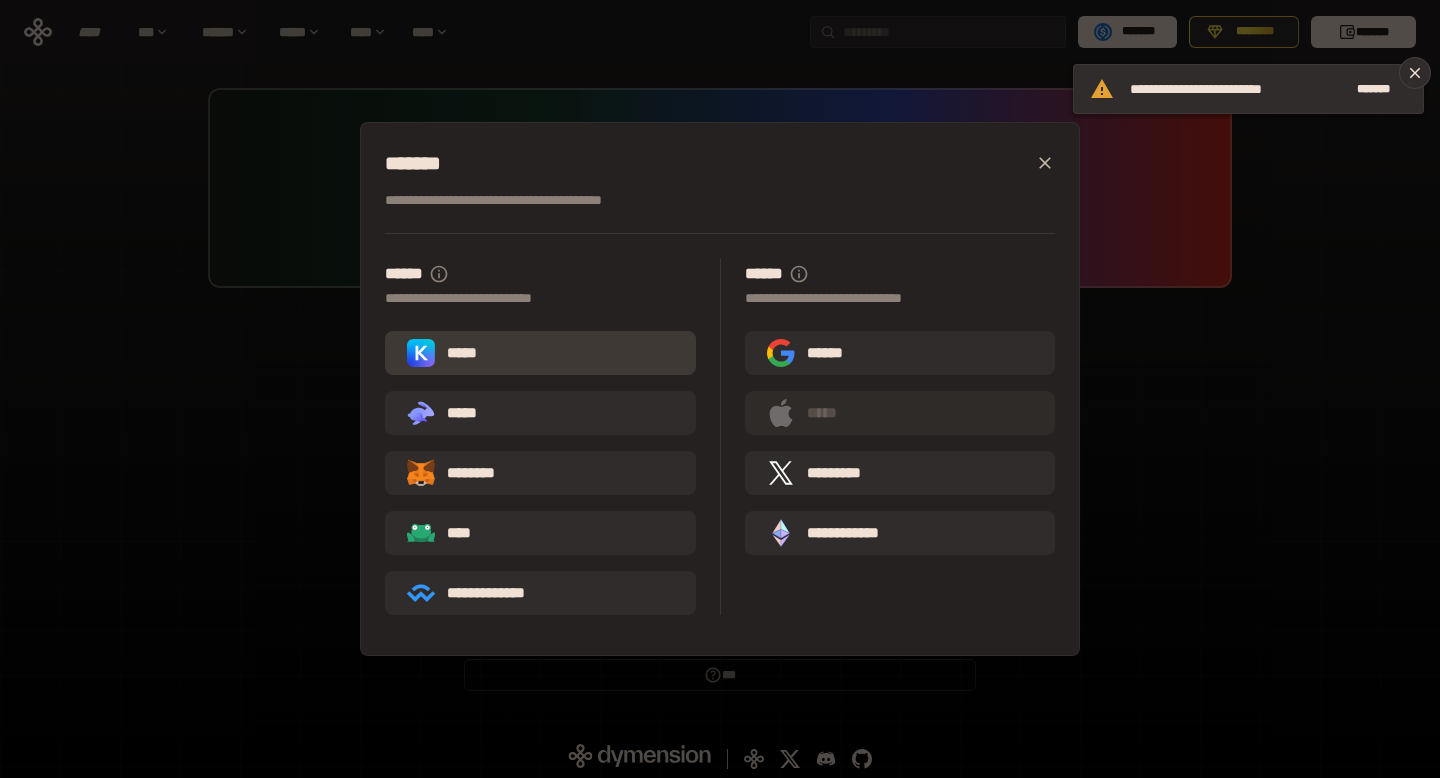click on "*****" at bounding box center [540, 353] 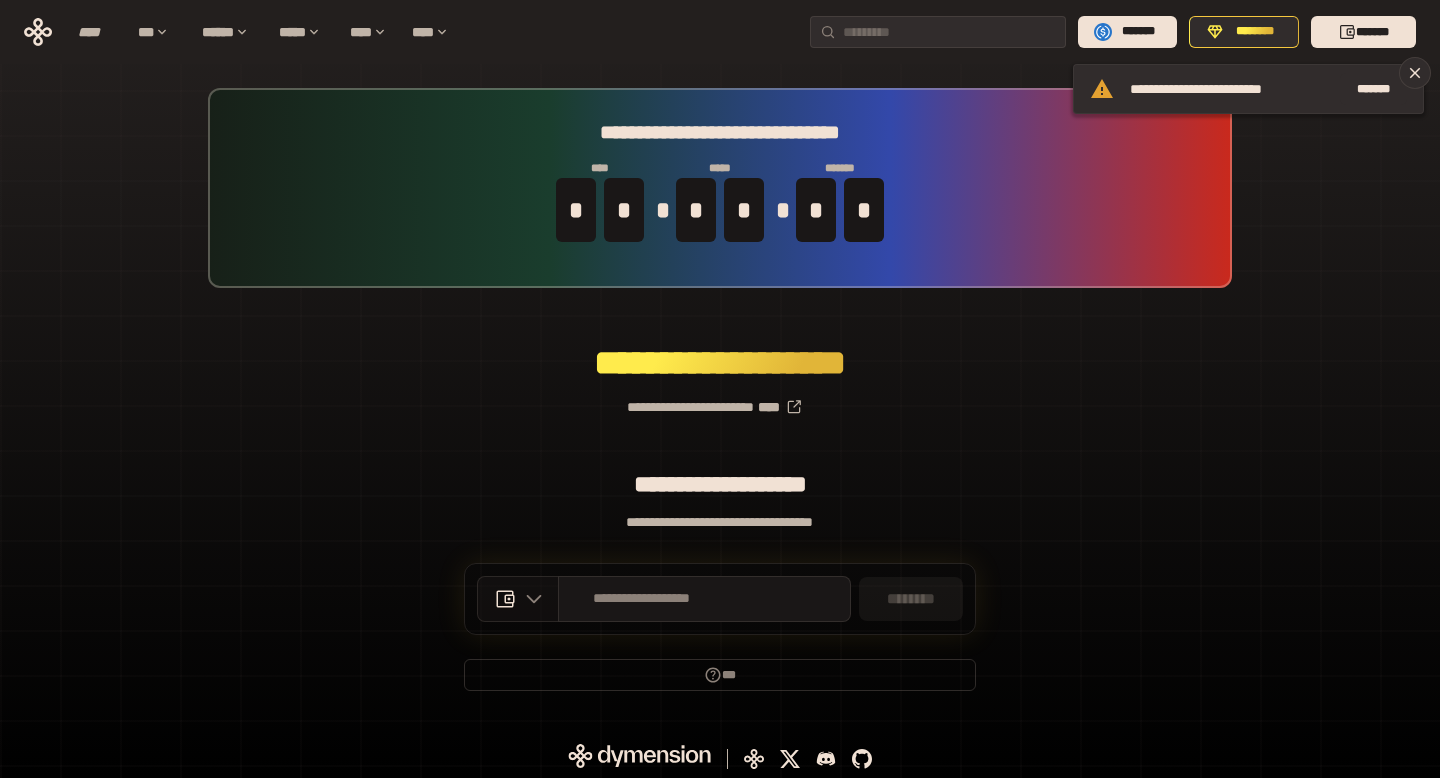 scroll, scrollTop: 5, scrollLeft: 0, axis: vertical 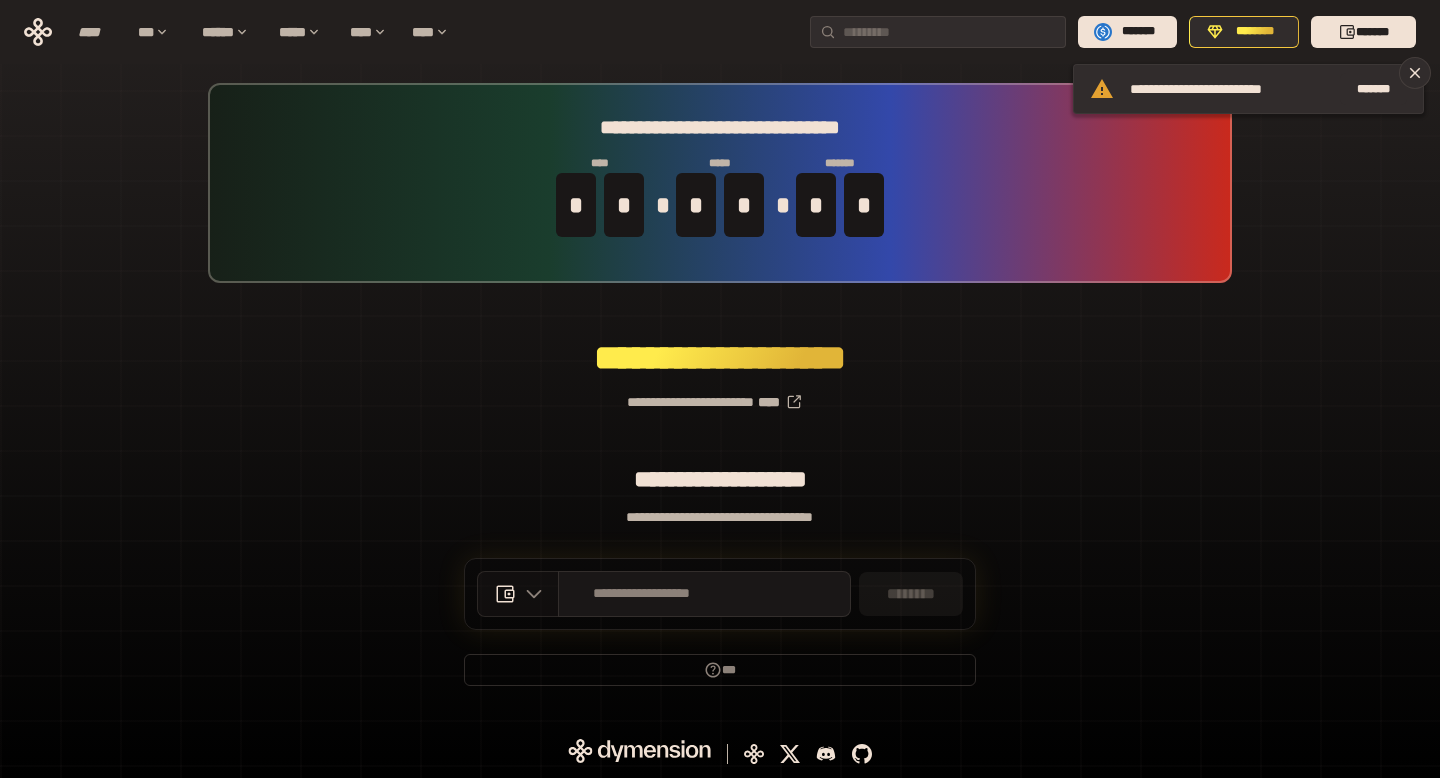 click 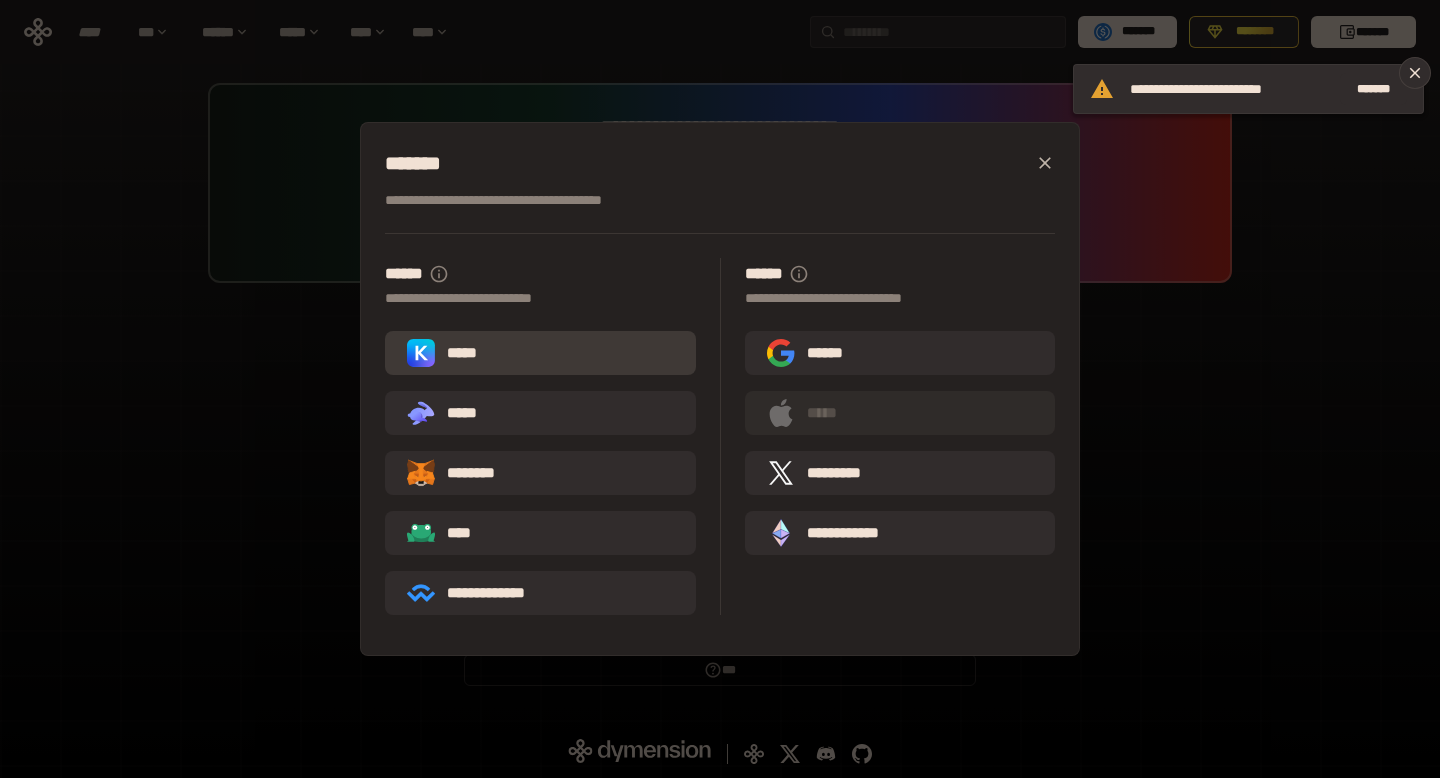click on "*****" at bounding box center [446, 353] 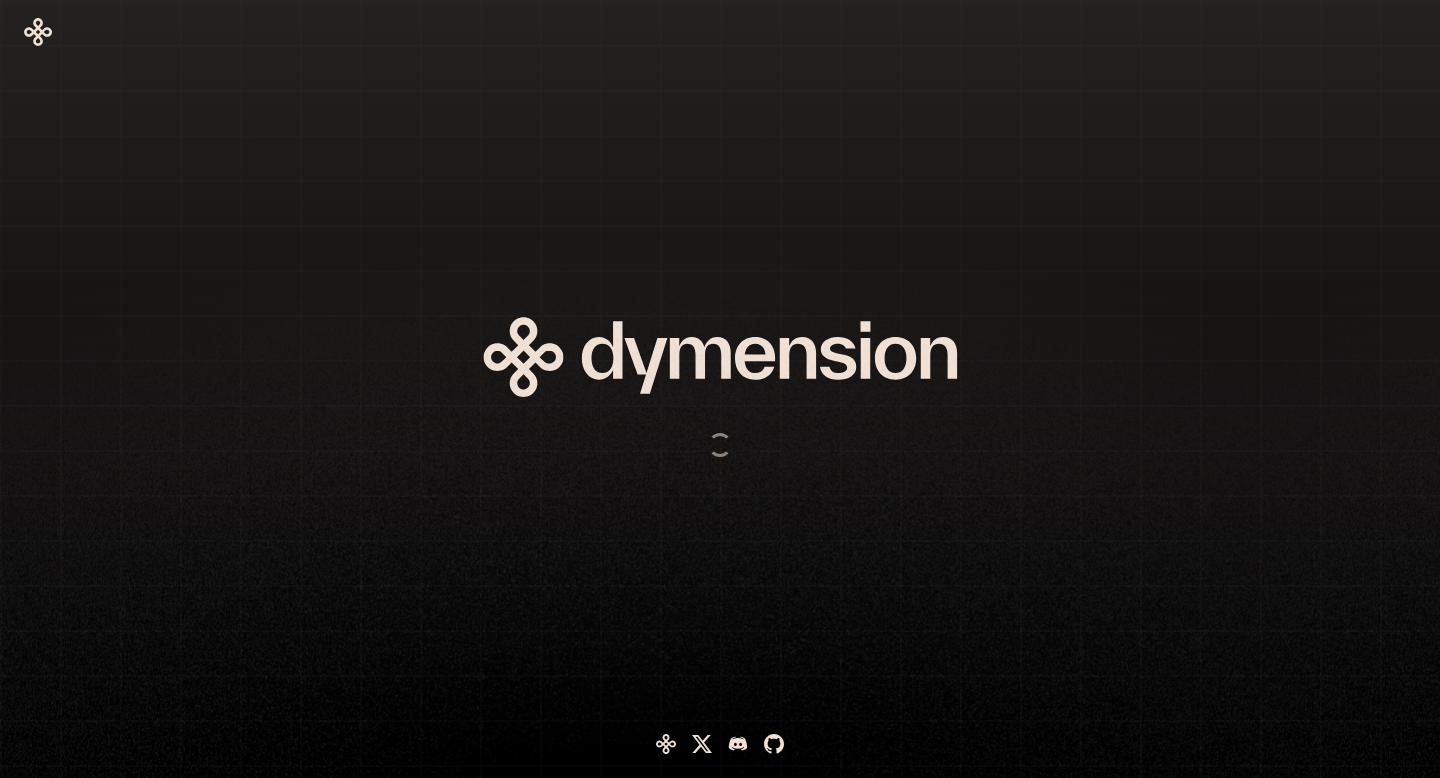scroll, scrollTop: 0, scrollLeft: 0, axis: both 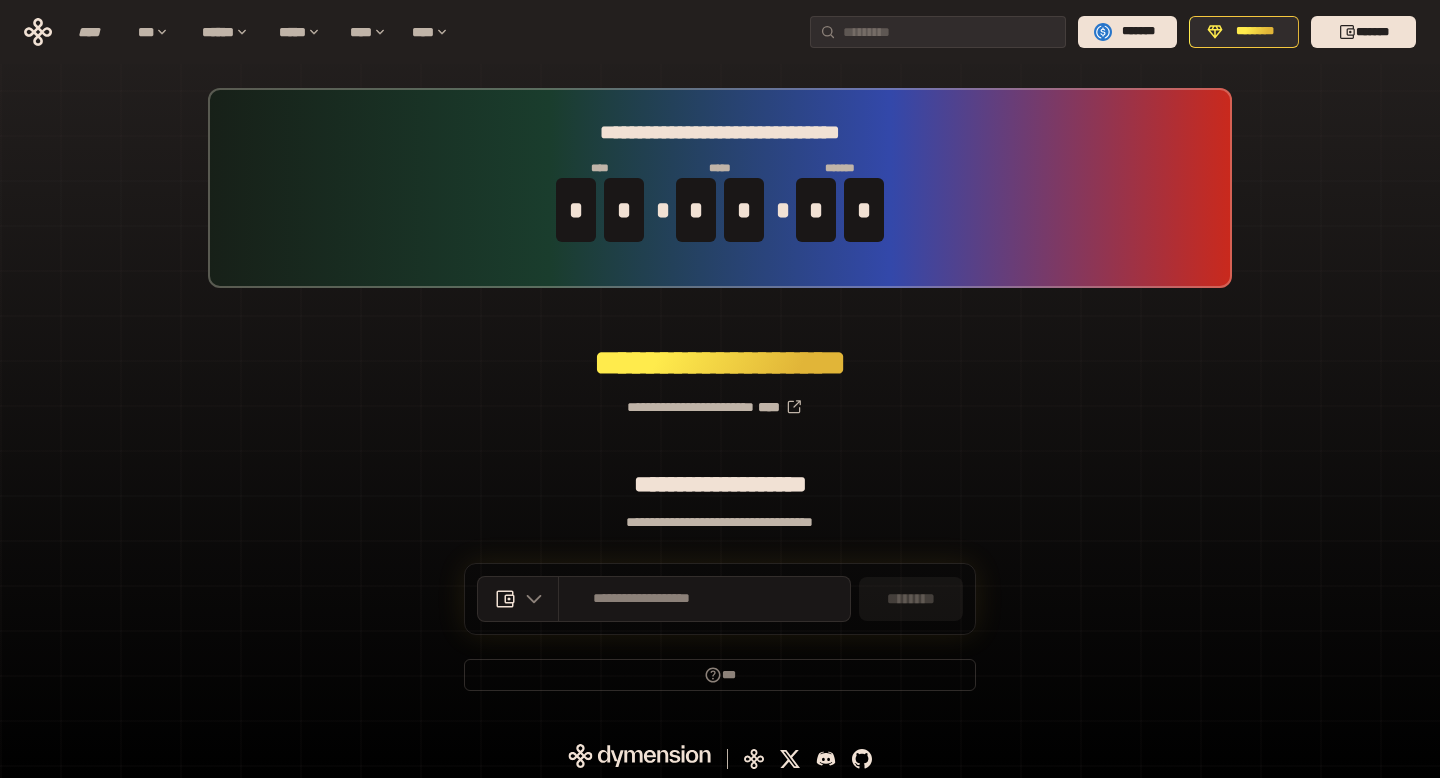 click on "**********" at bounding box center (720, 399) 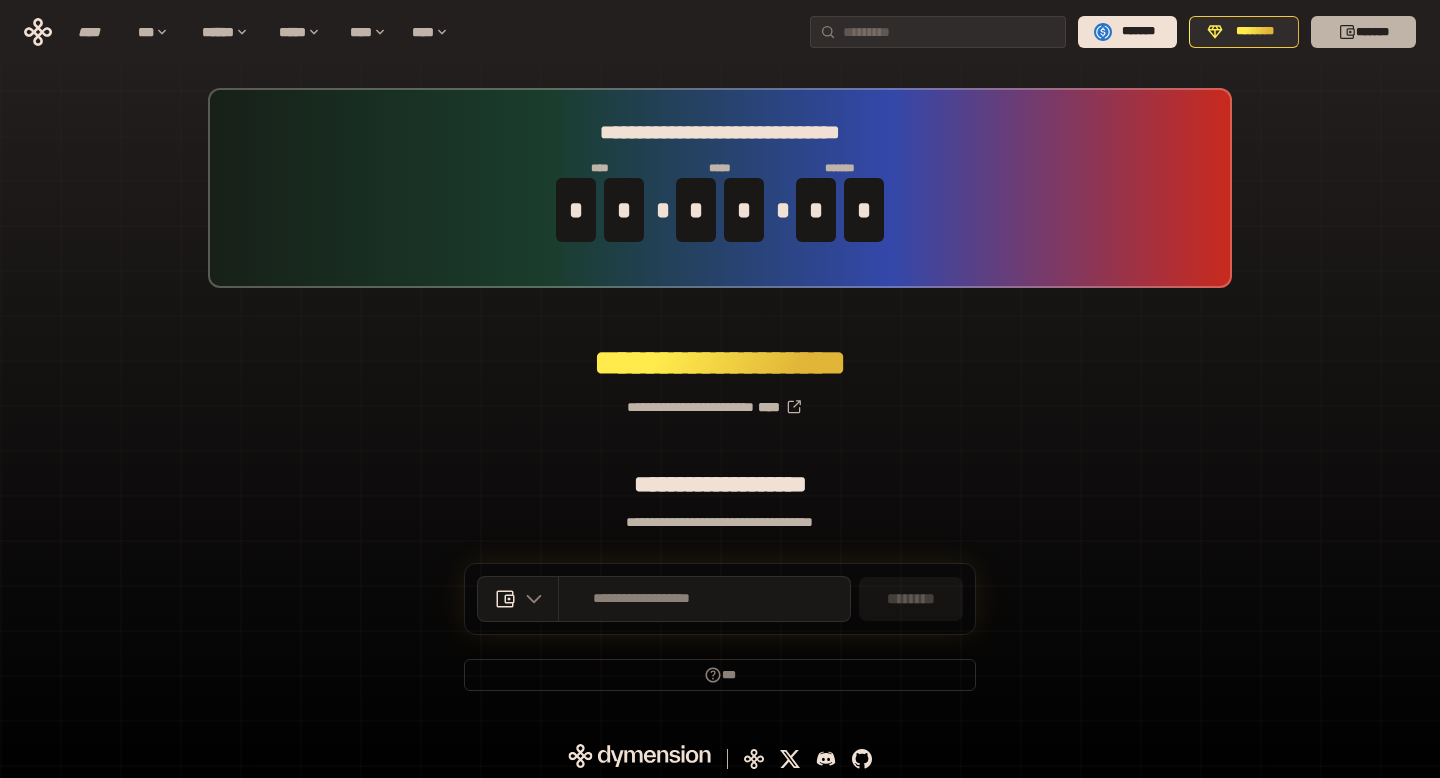 click on "*******" at bounding box center (1363, 32) 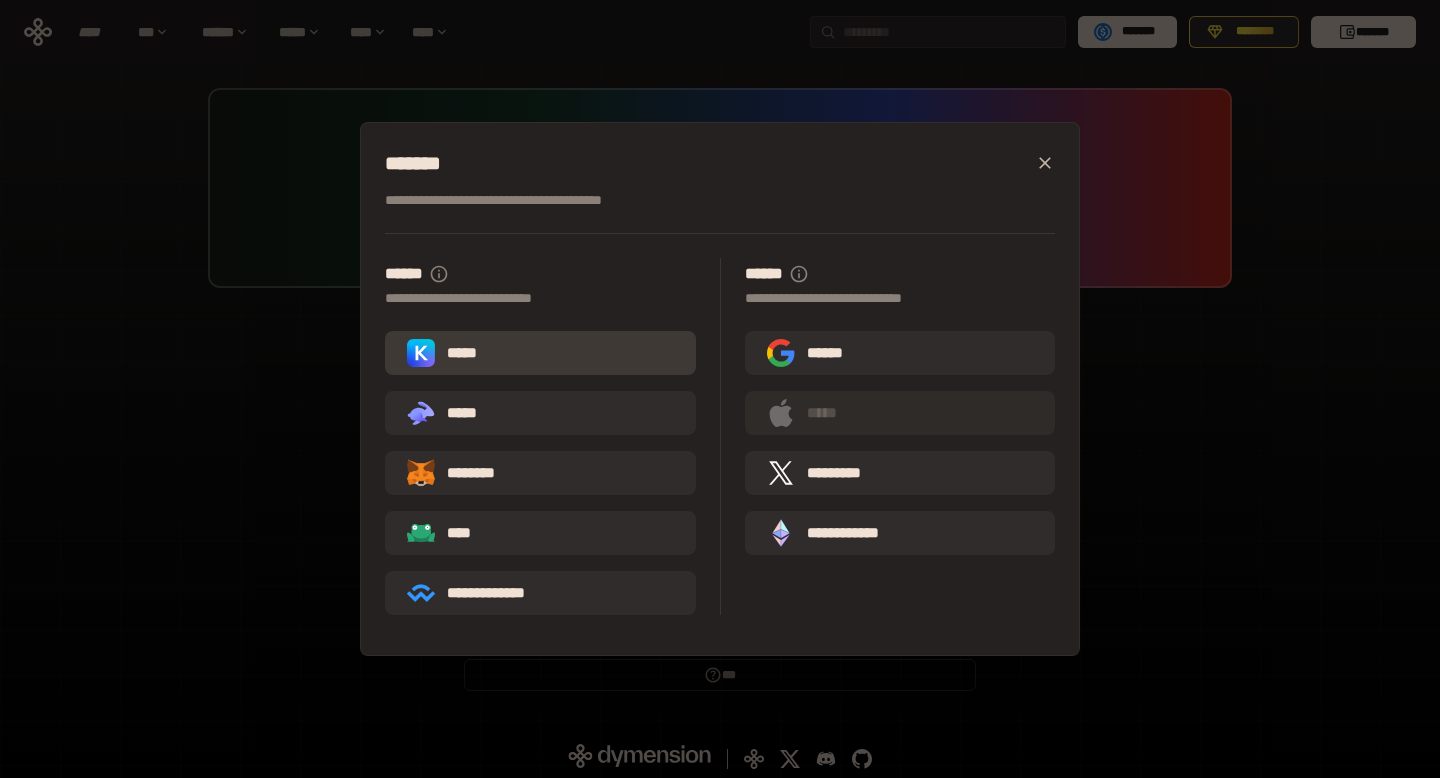 click on "*****" at bounding box center [540, 353] 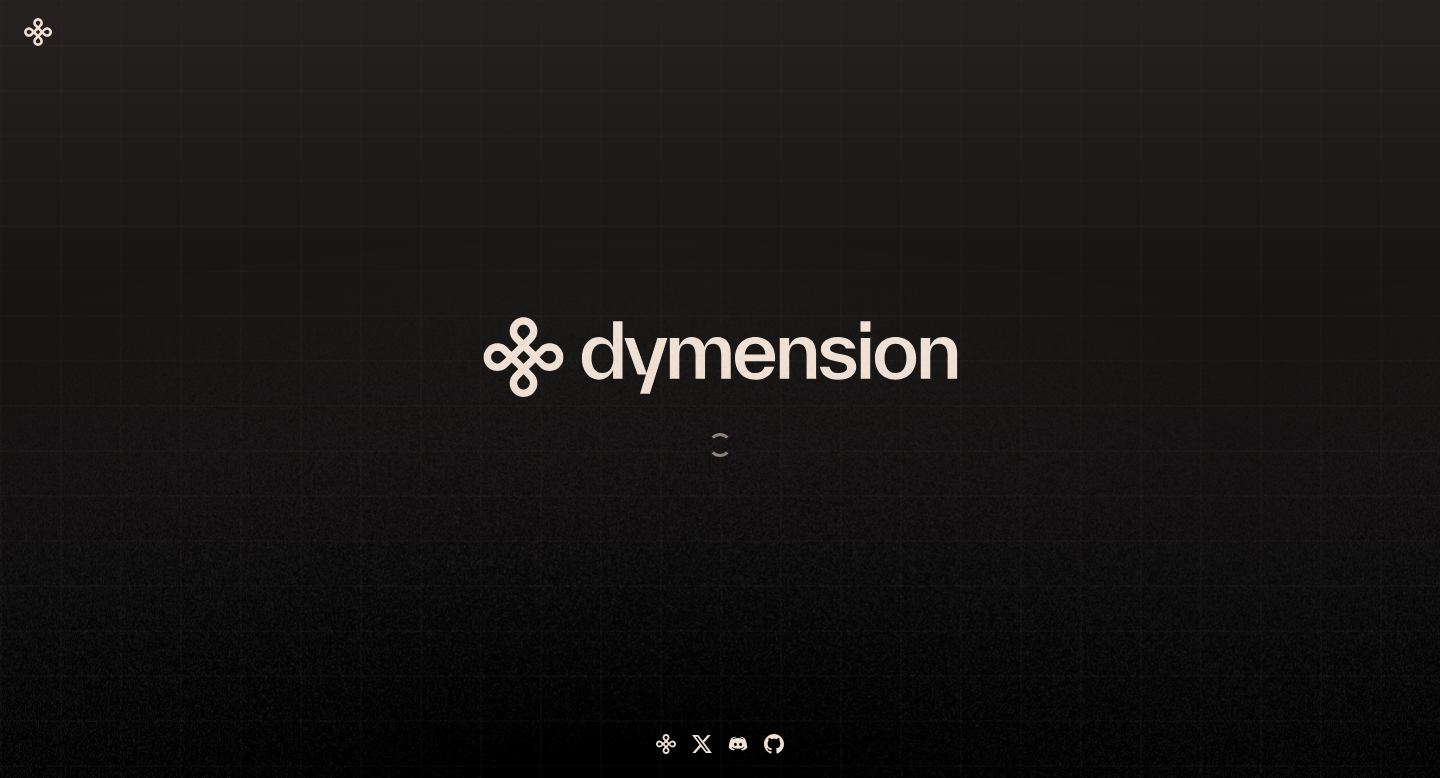 scroll, scrollTop: 0, scrollLeft: 0, axis: both 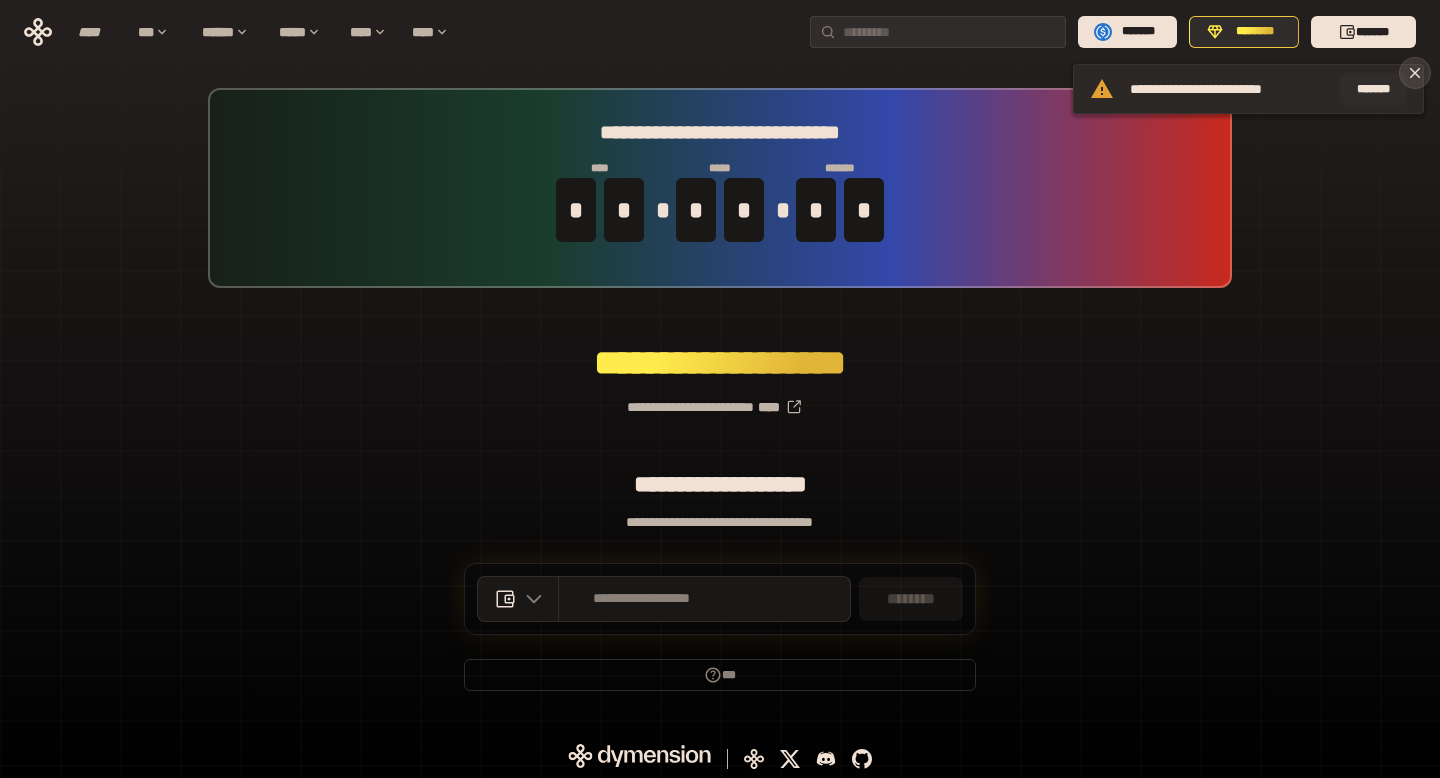 click 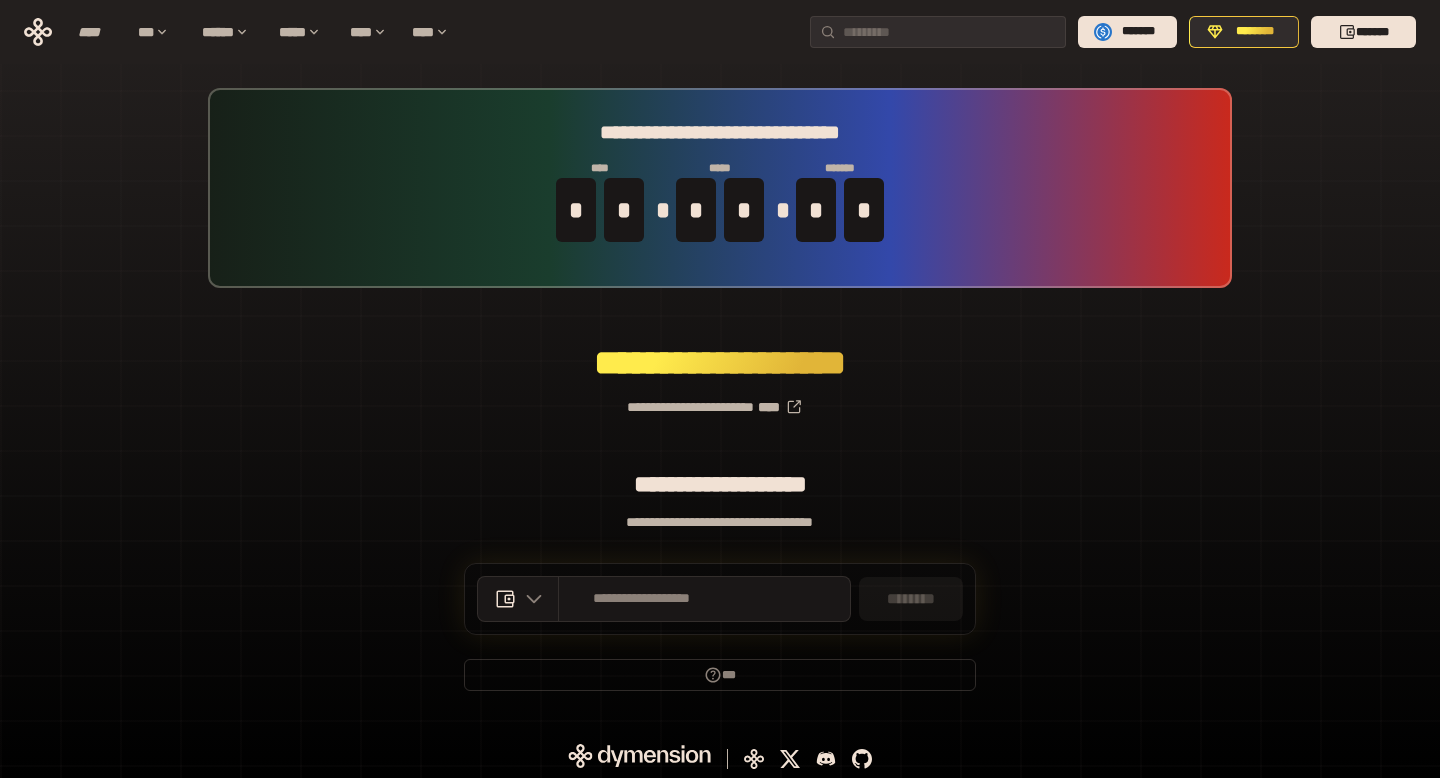 scroll, scrollTop: 5, scrollLeft: 0, axis: vertical 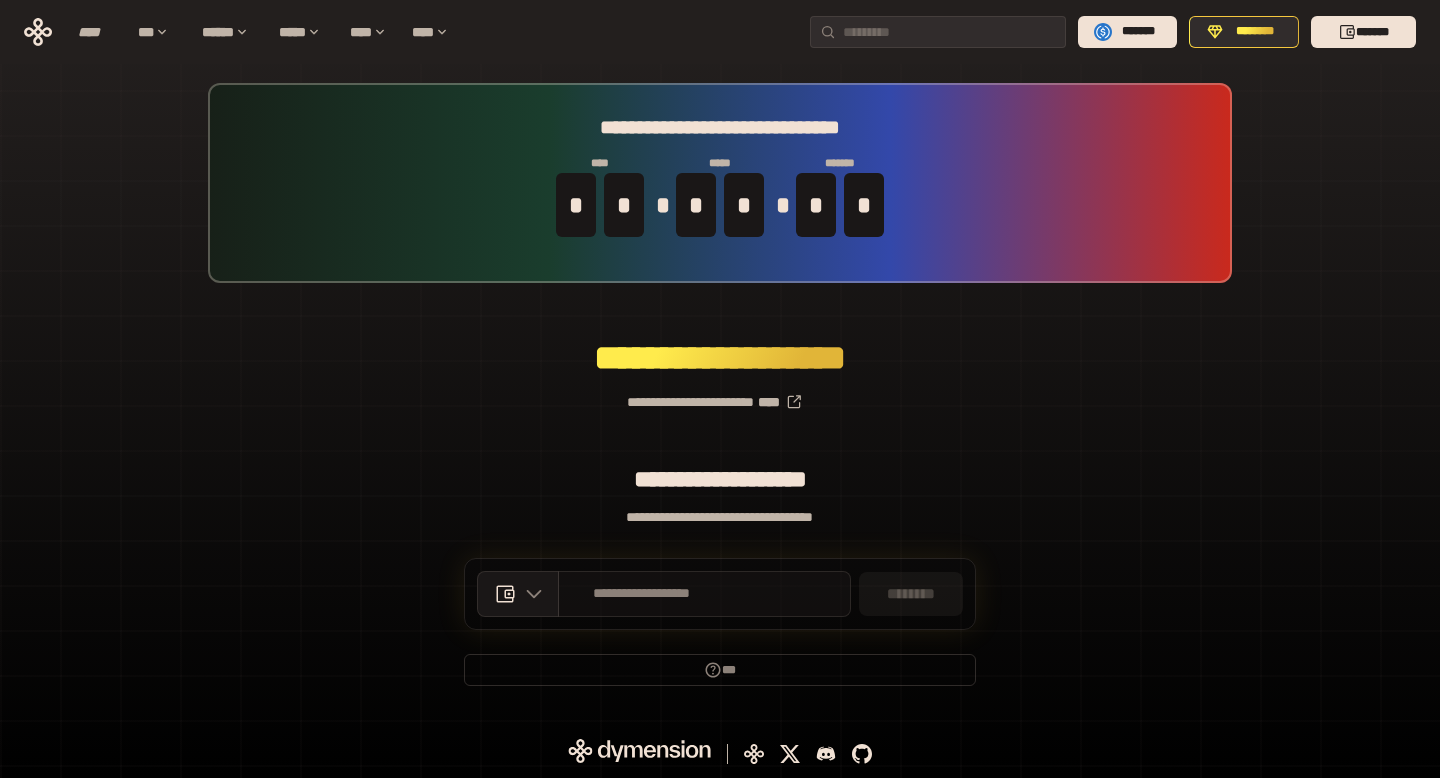 click on "**********" at bounding box center [642, 594] 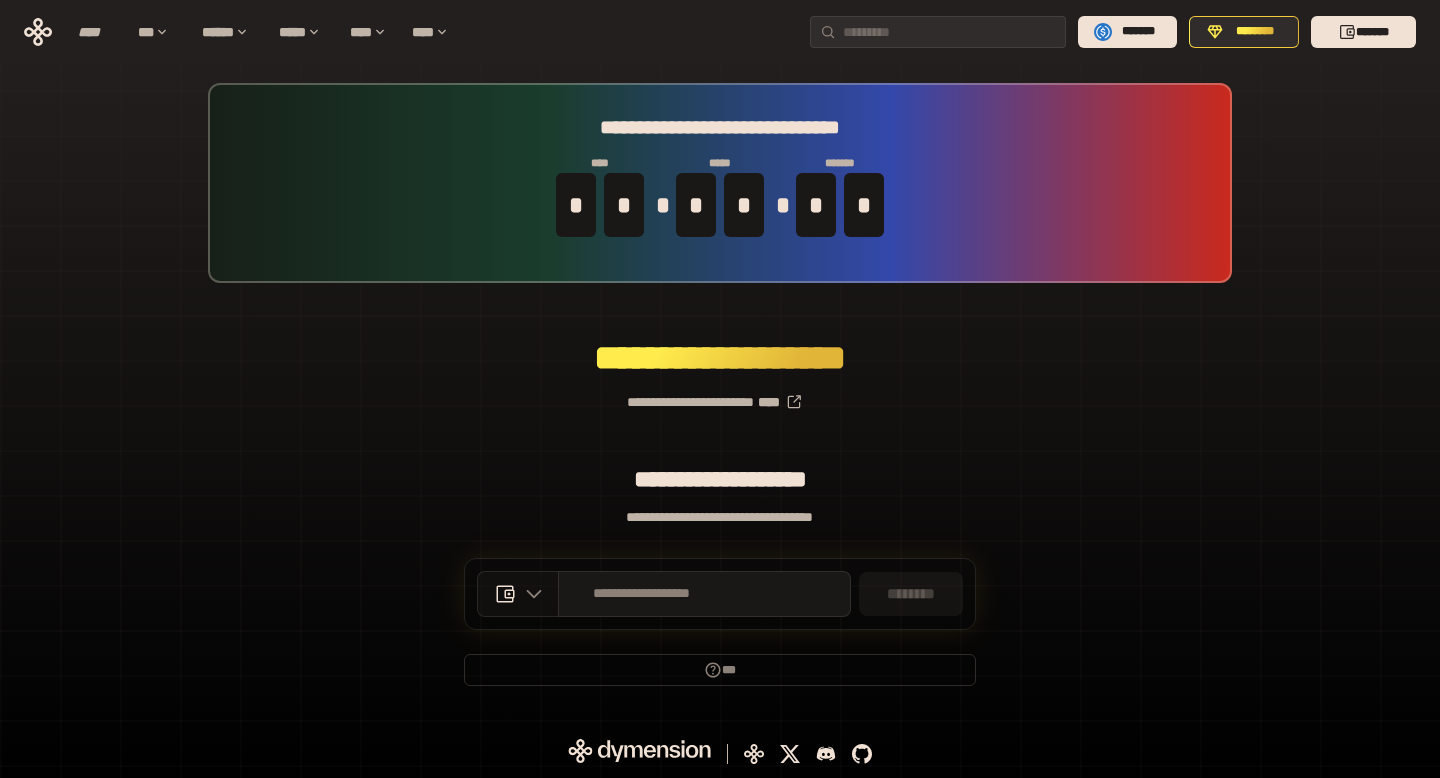 click 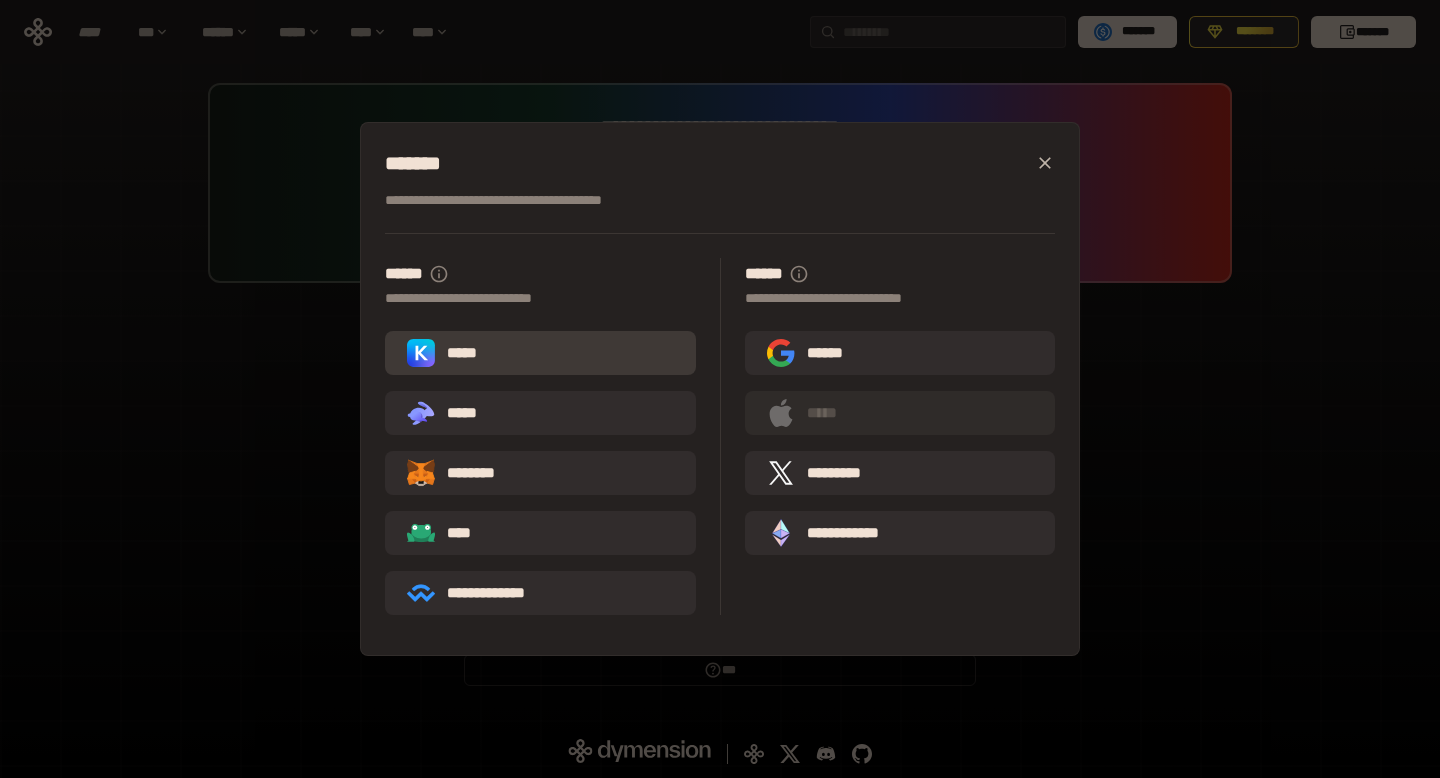 click on "*****" at bounding box center (540, 353) 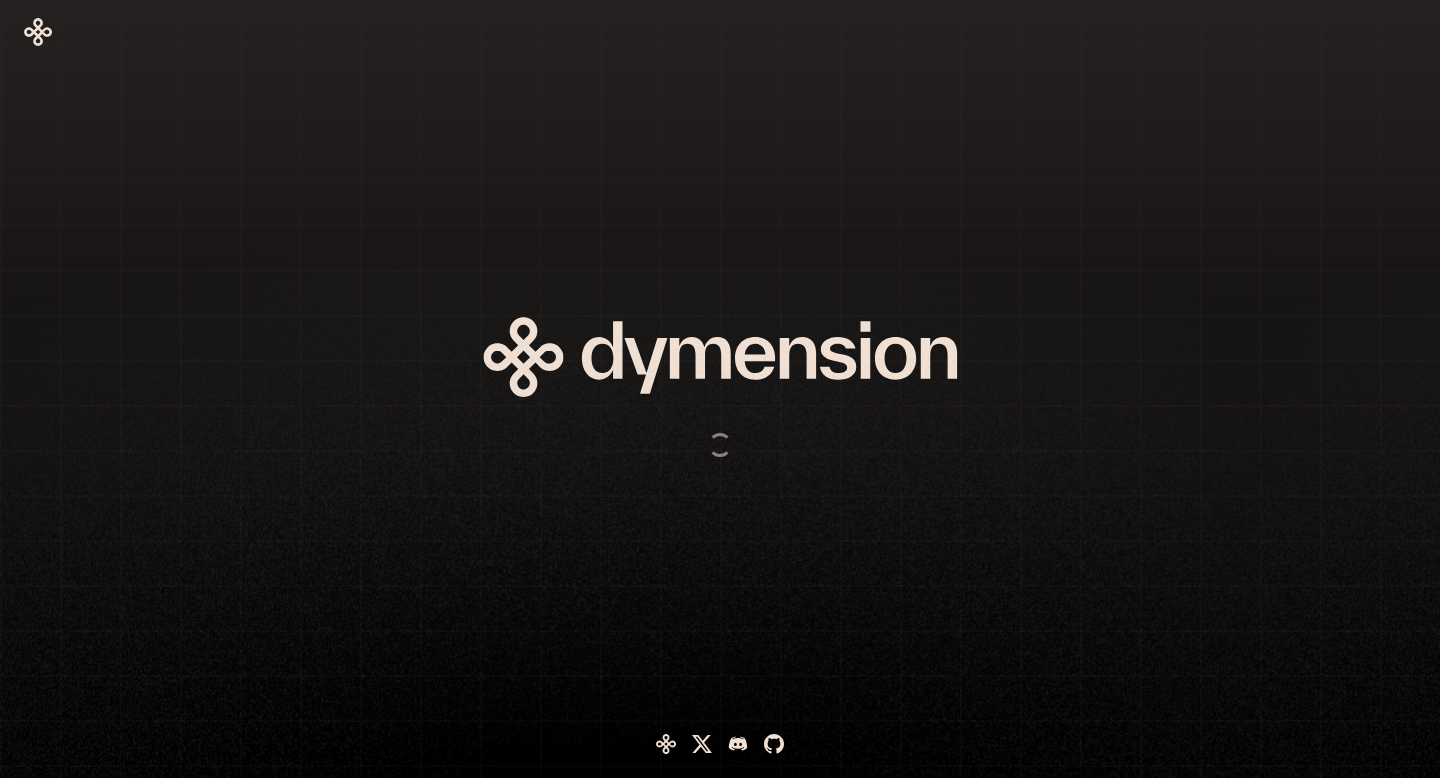 scroll, scrollTop: 0, scrollLeft: 0, axis: both 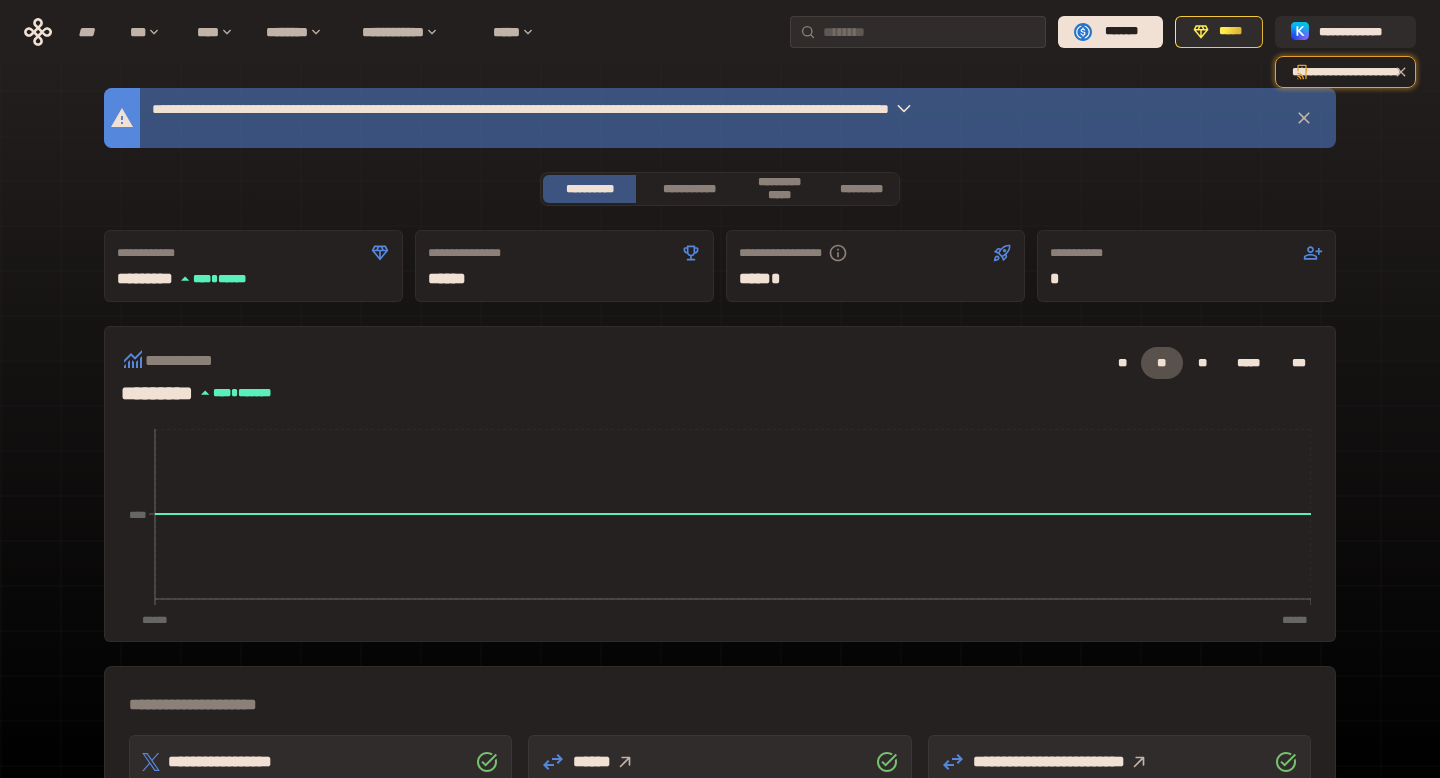 click 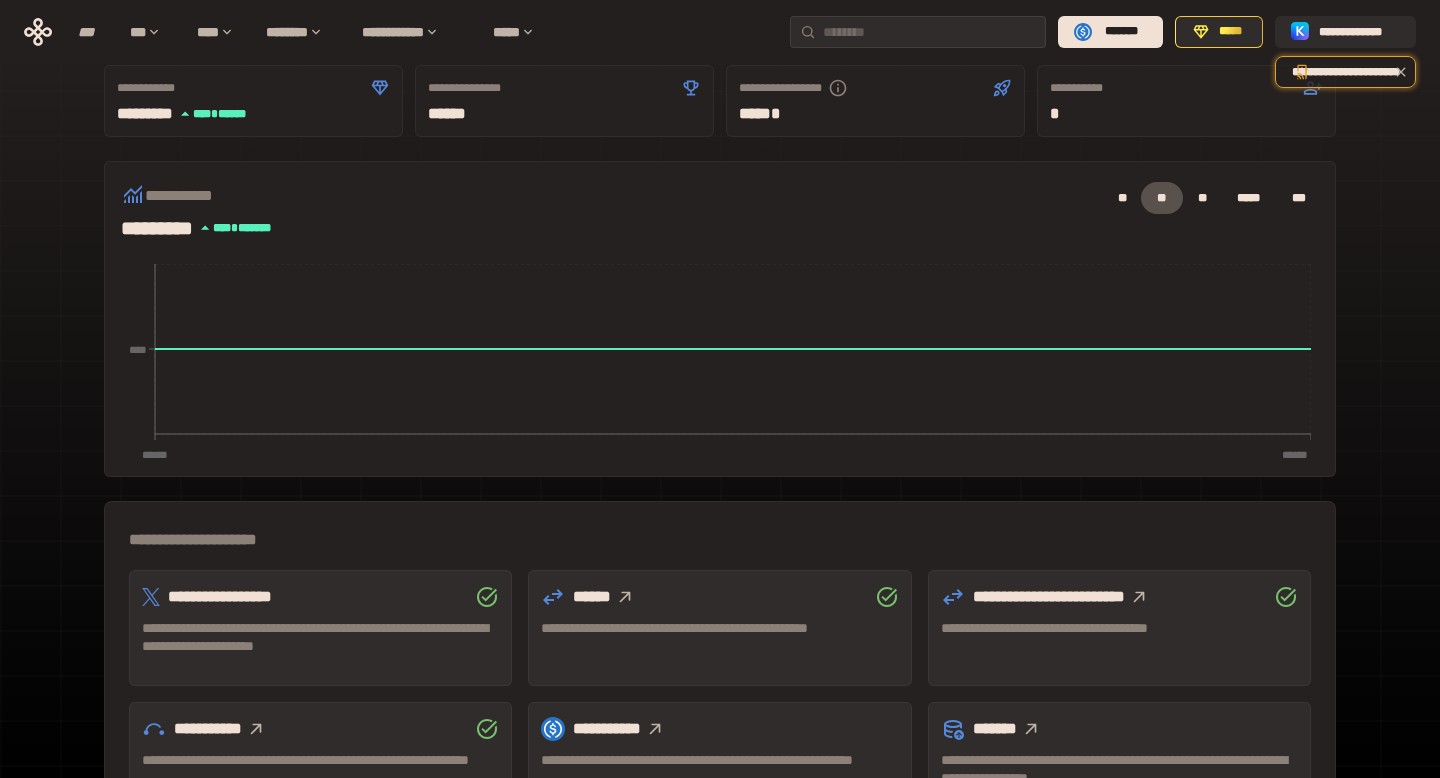 scroll, scrollTop: 115, scrollLeft: 0, axis: vertical 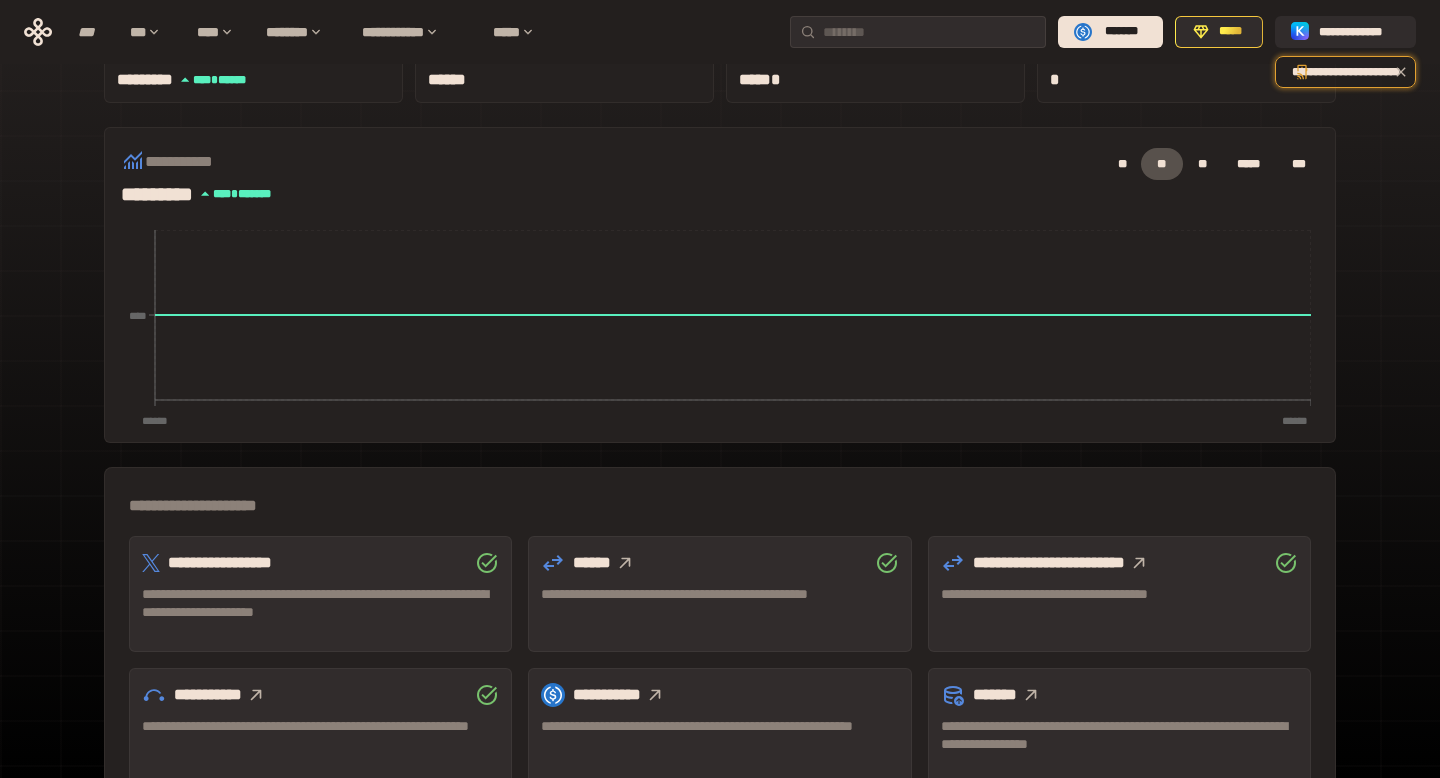 click 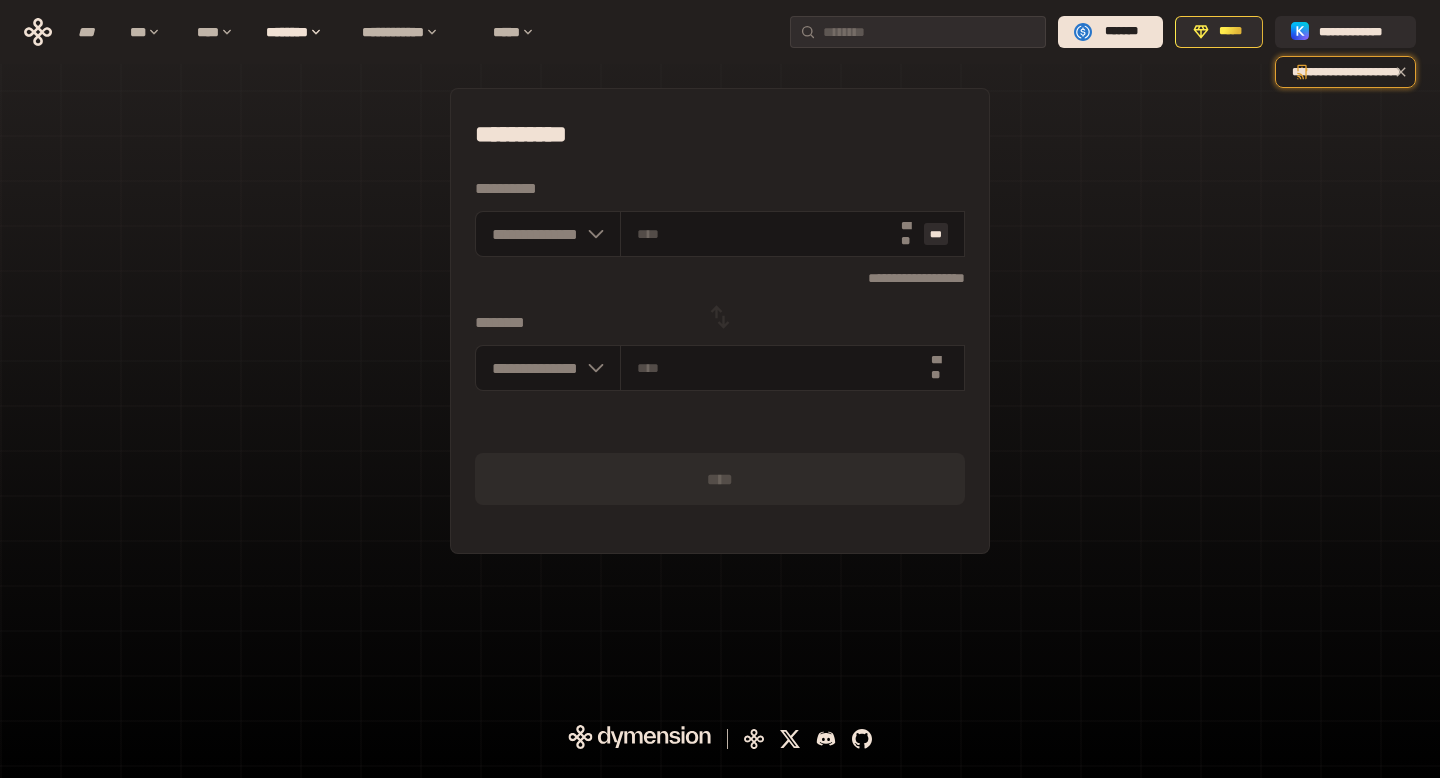 scroll, scrollTop: 0, scrollLeft: 0, axis: both 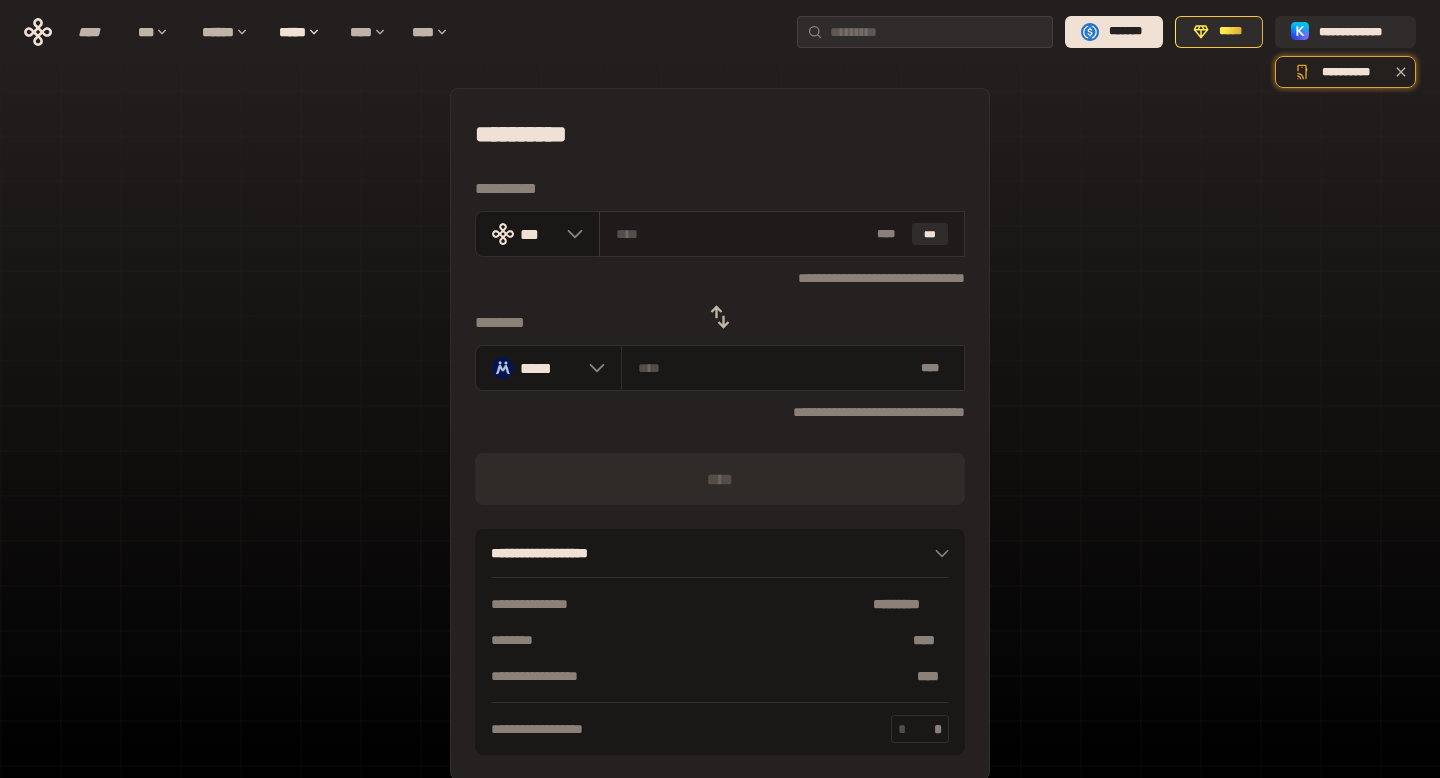 click at bounding box center (743, 234) 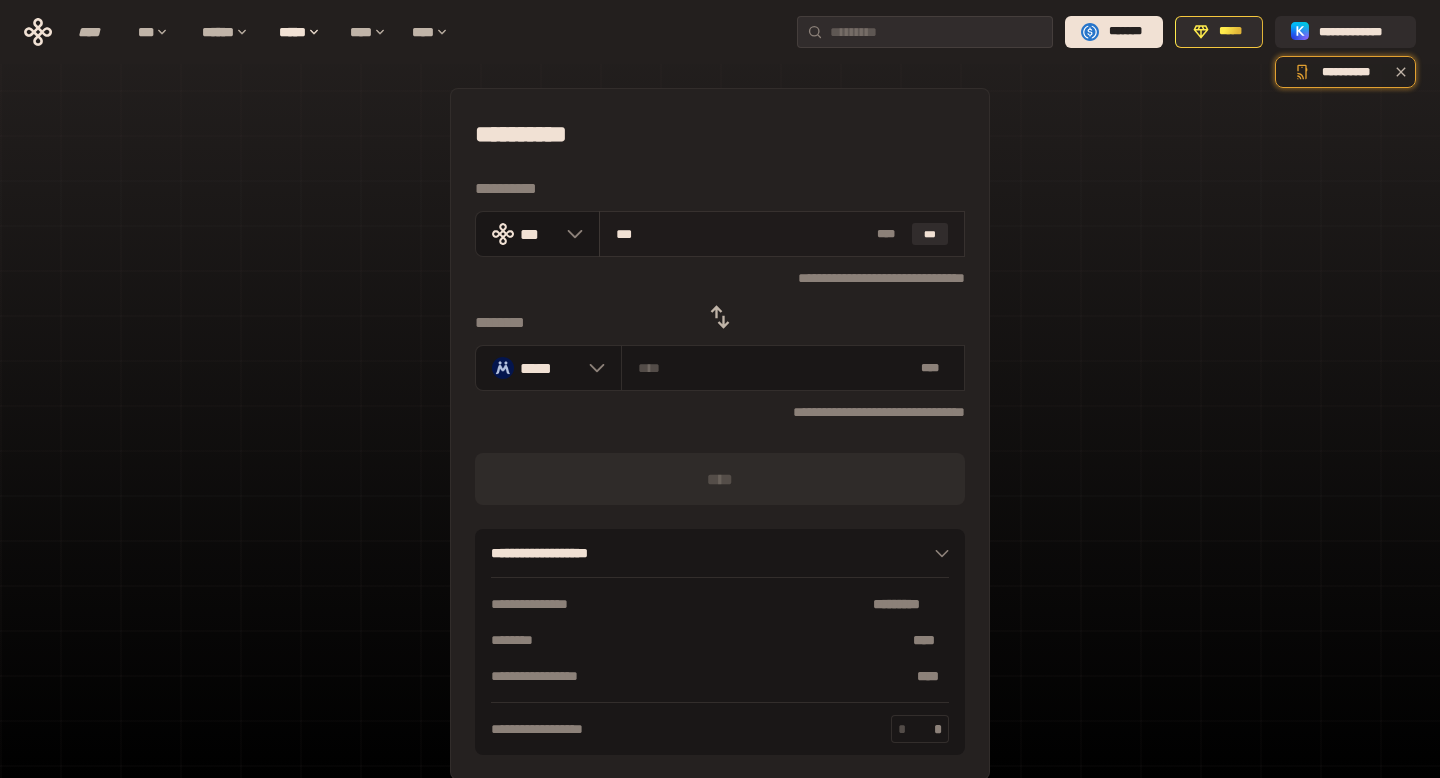type on "****" 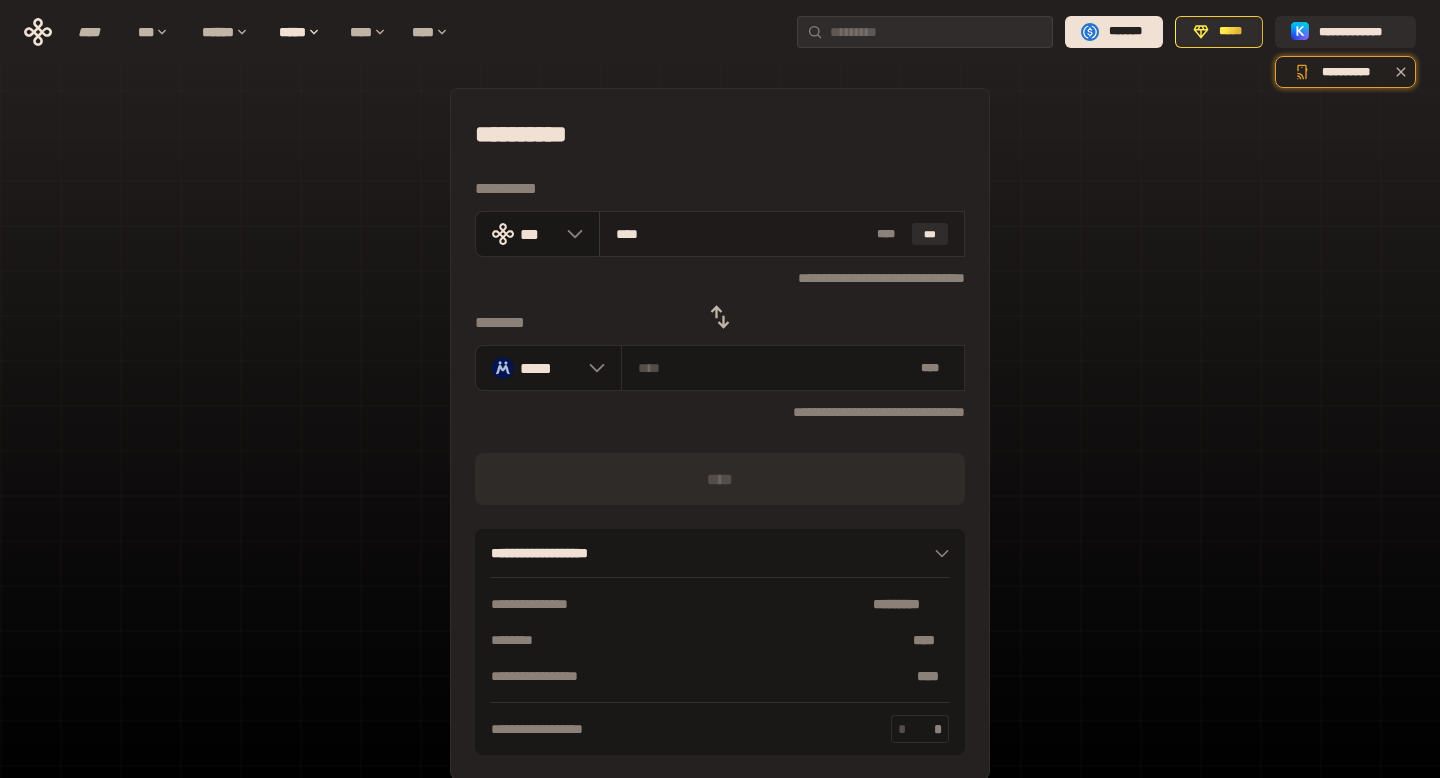 type on "**********" 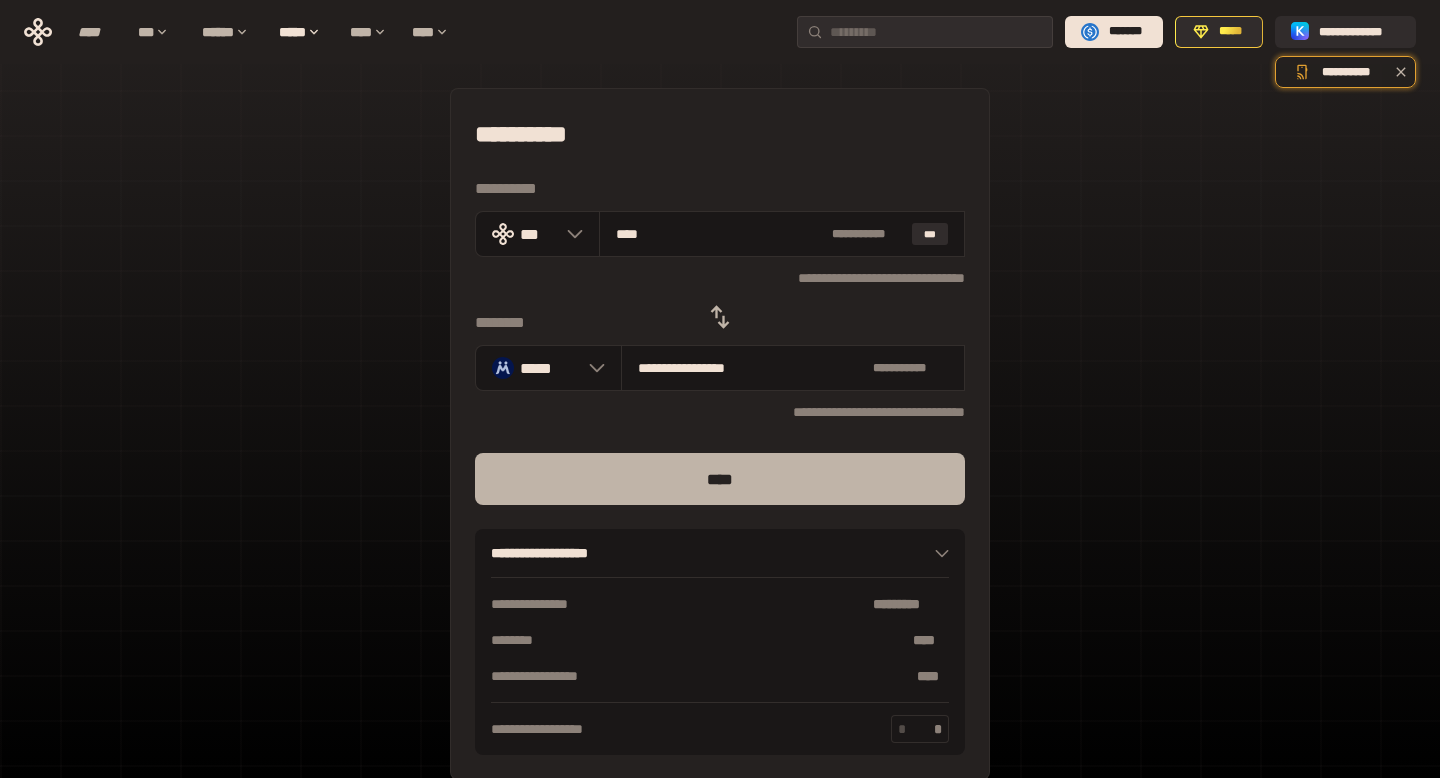 type on "****" 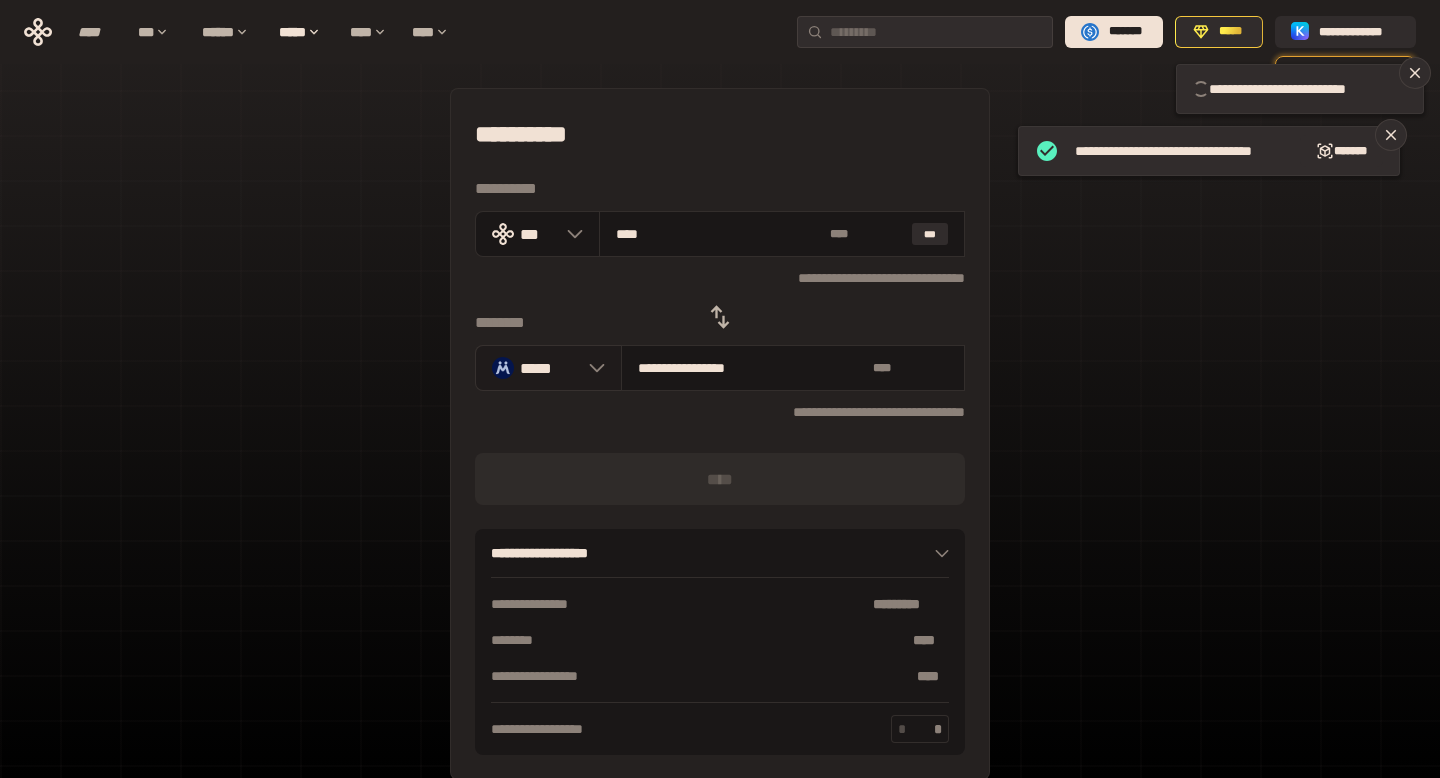 type 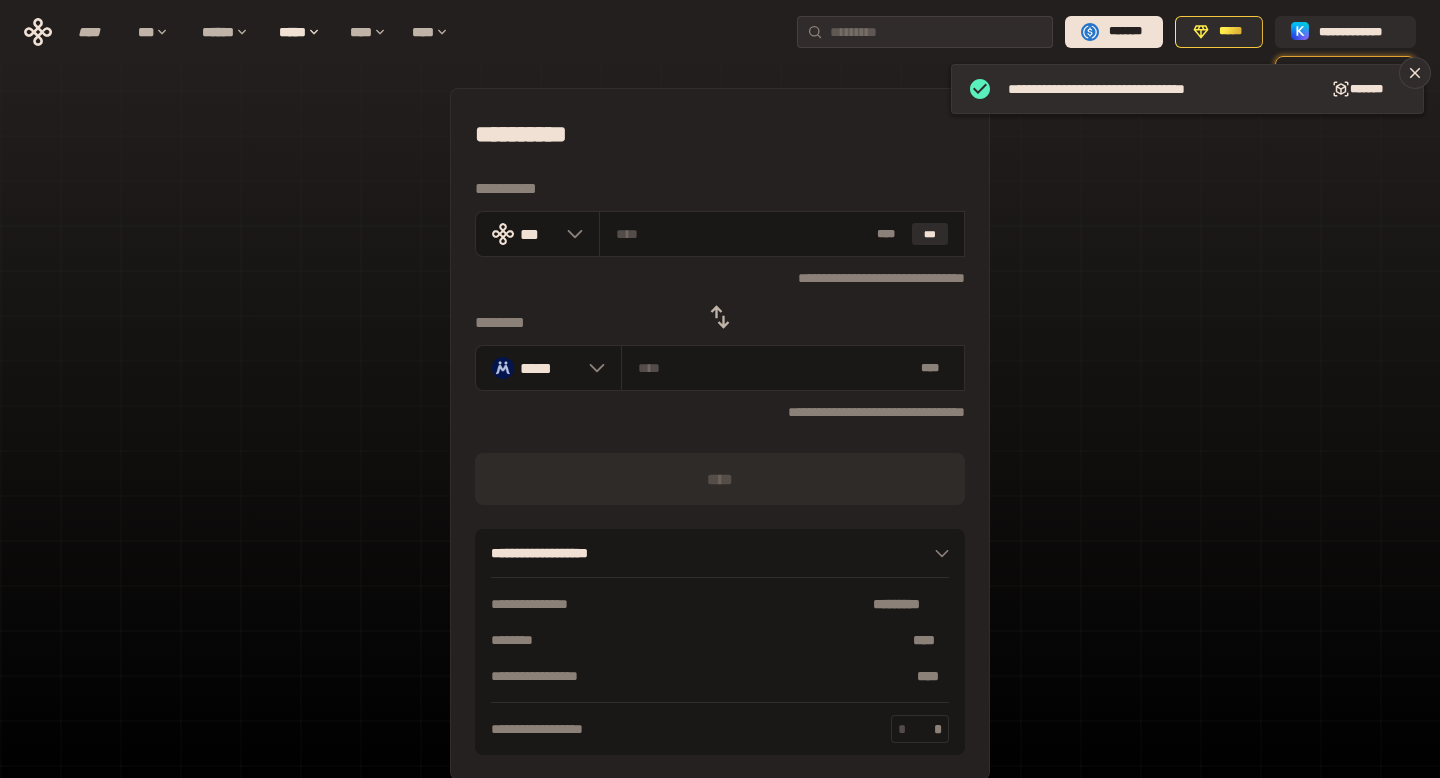 click 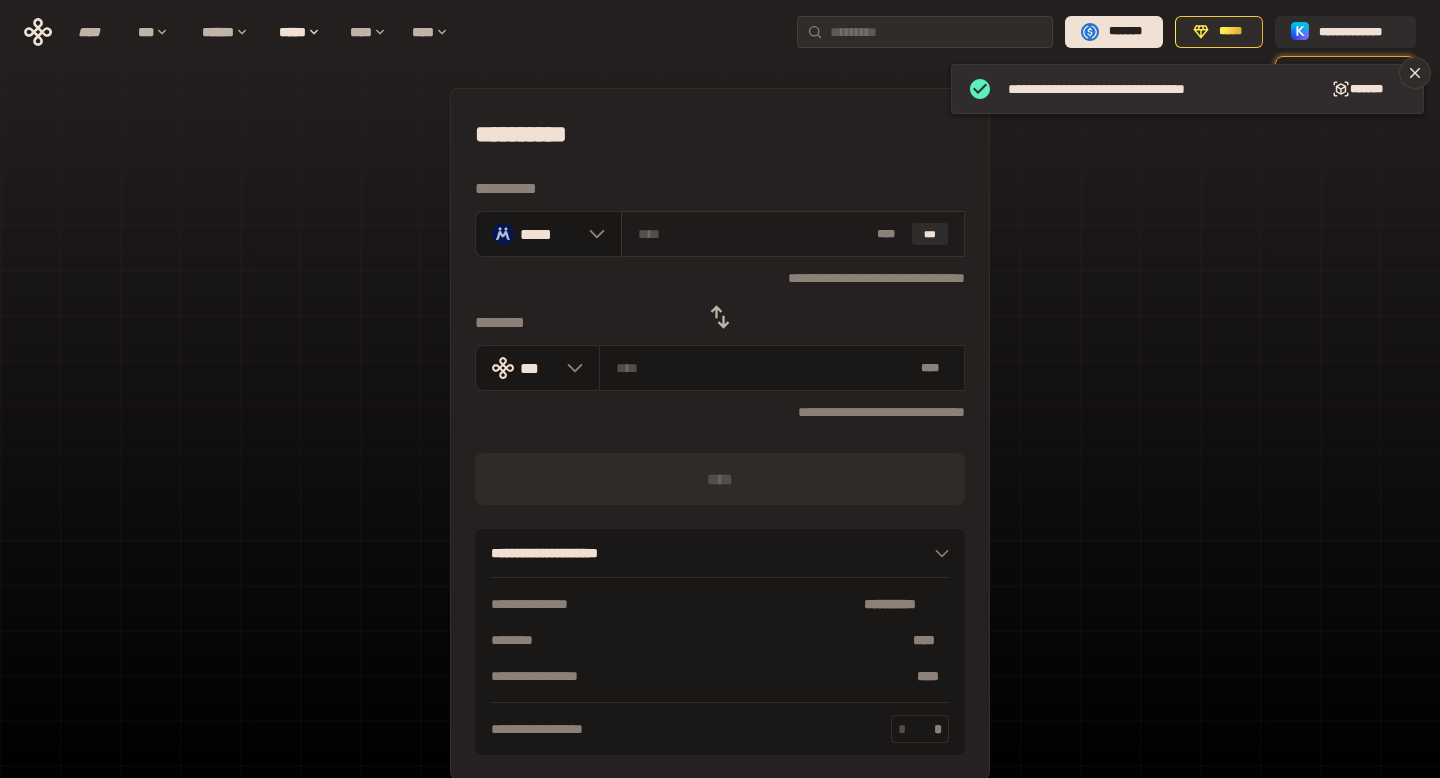 click at bounding box center [753, 234] 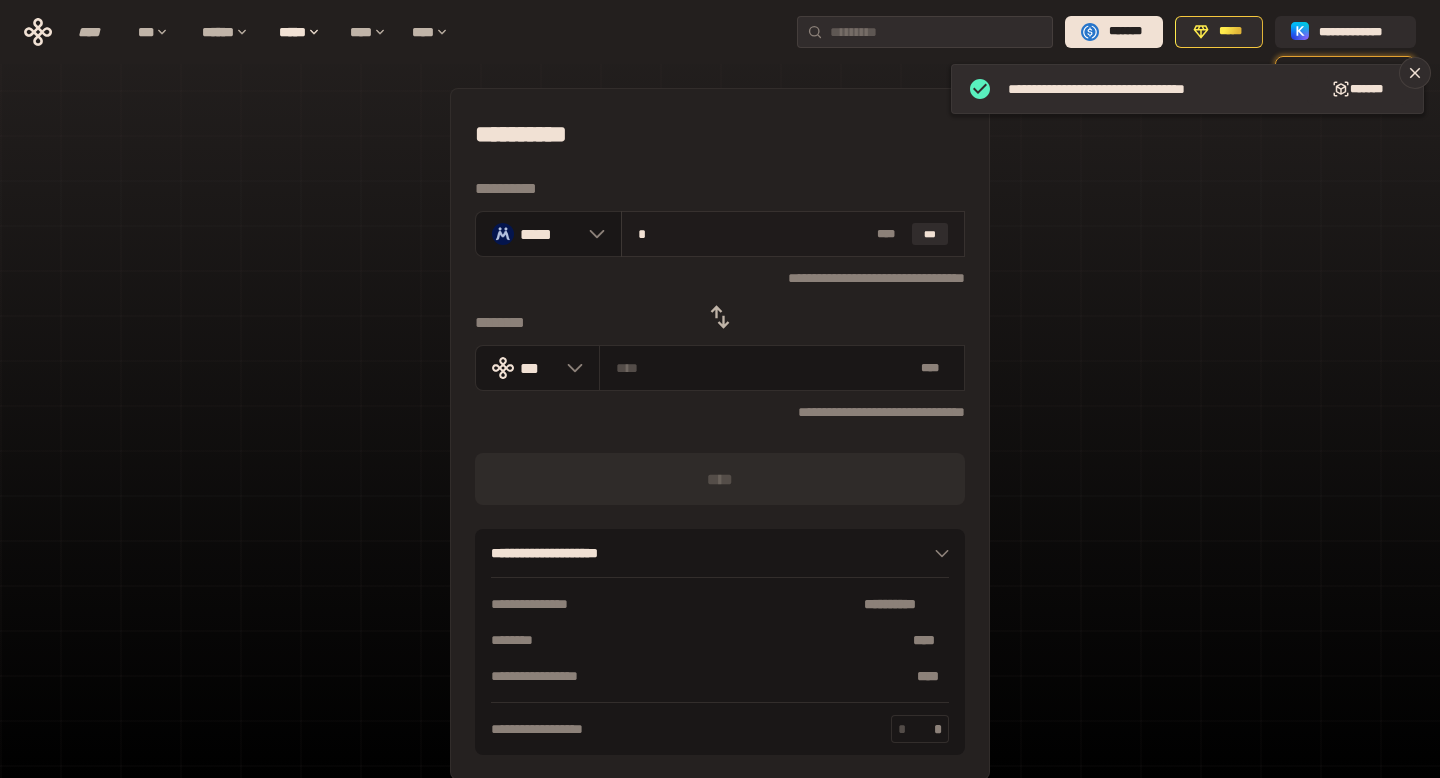 type on "**********" 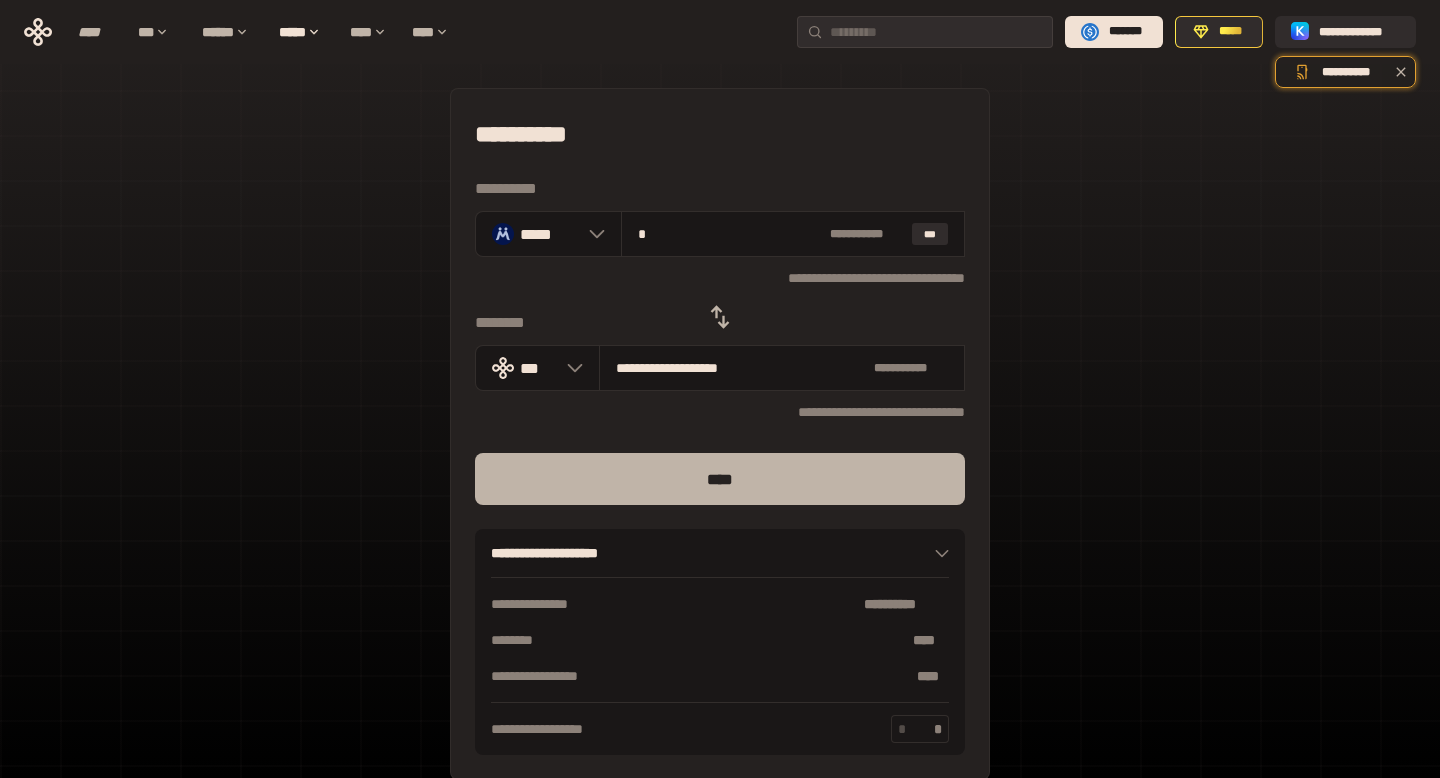 type on "*" 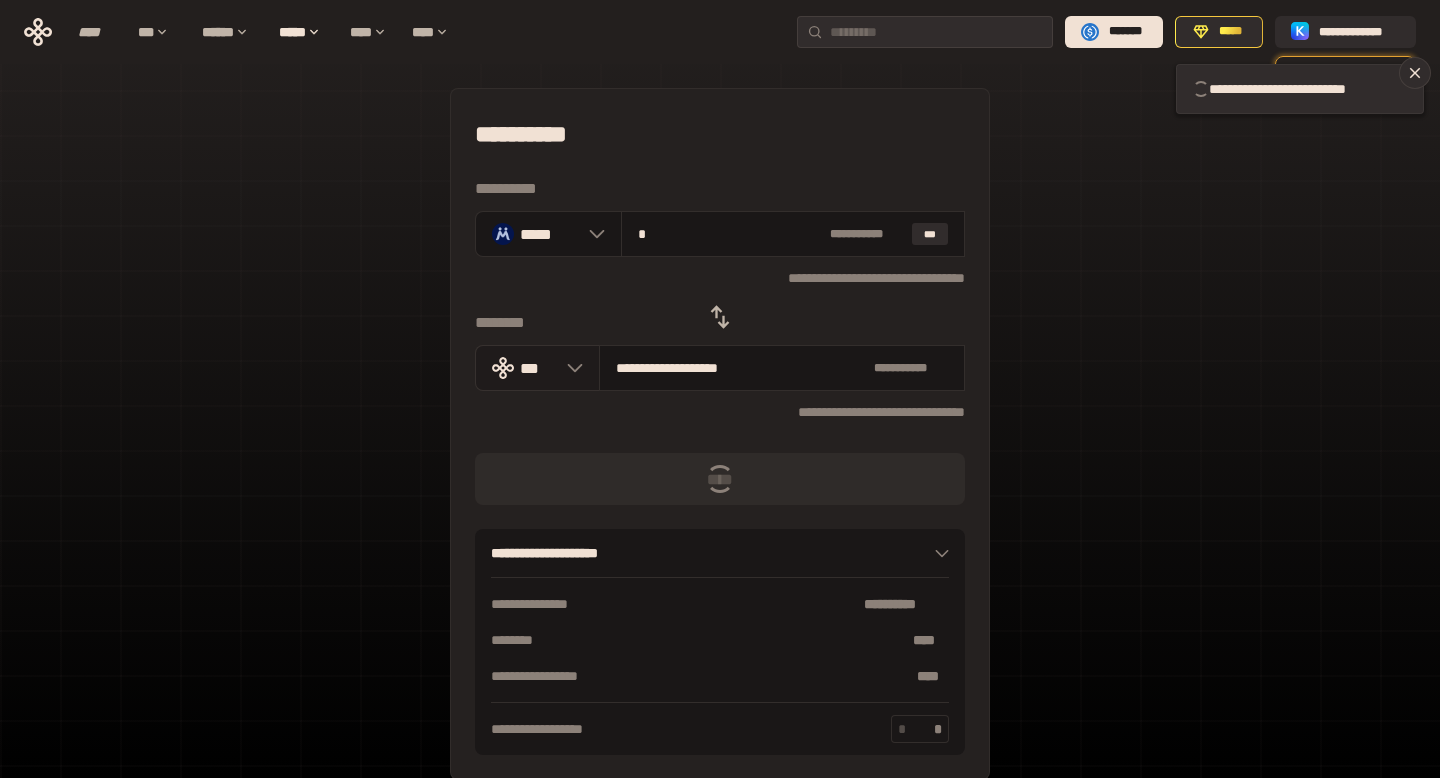 click 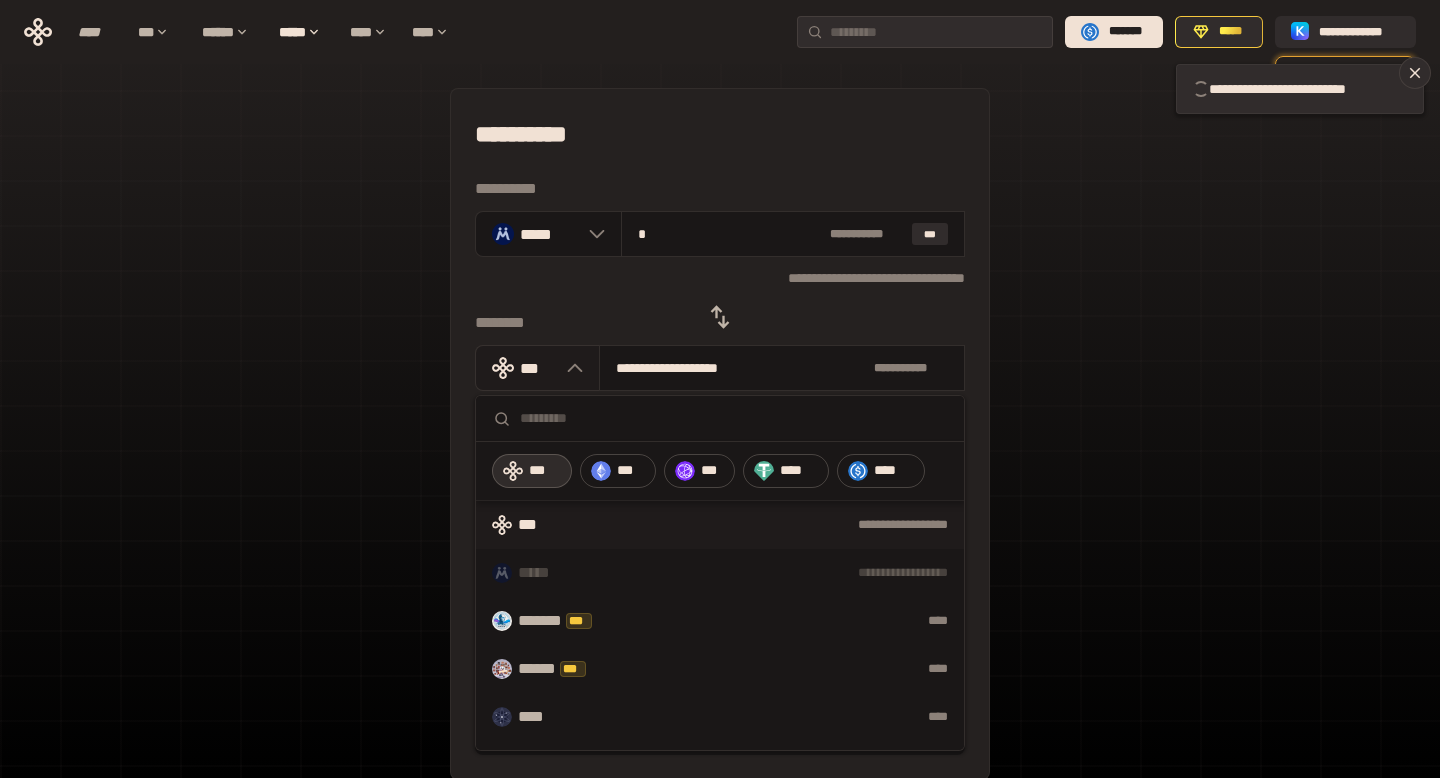 type 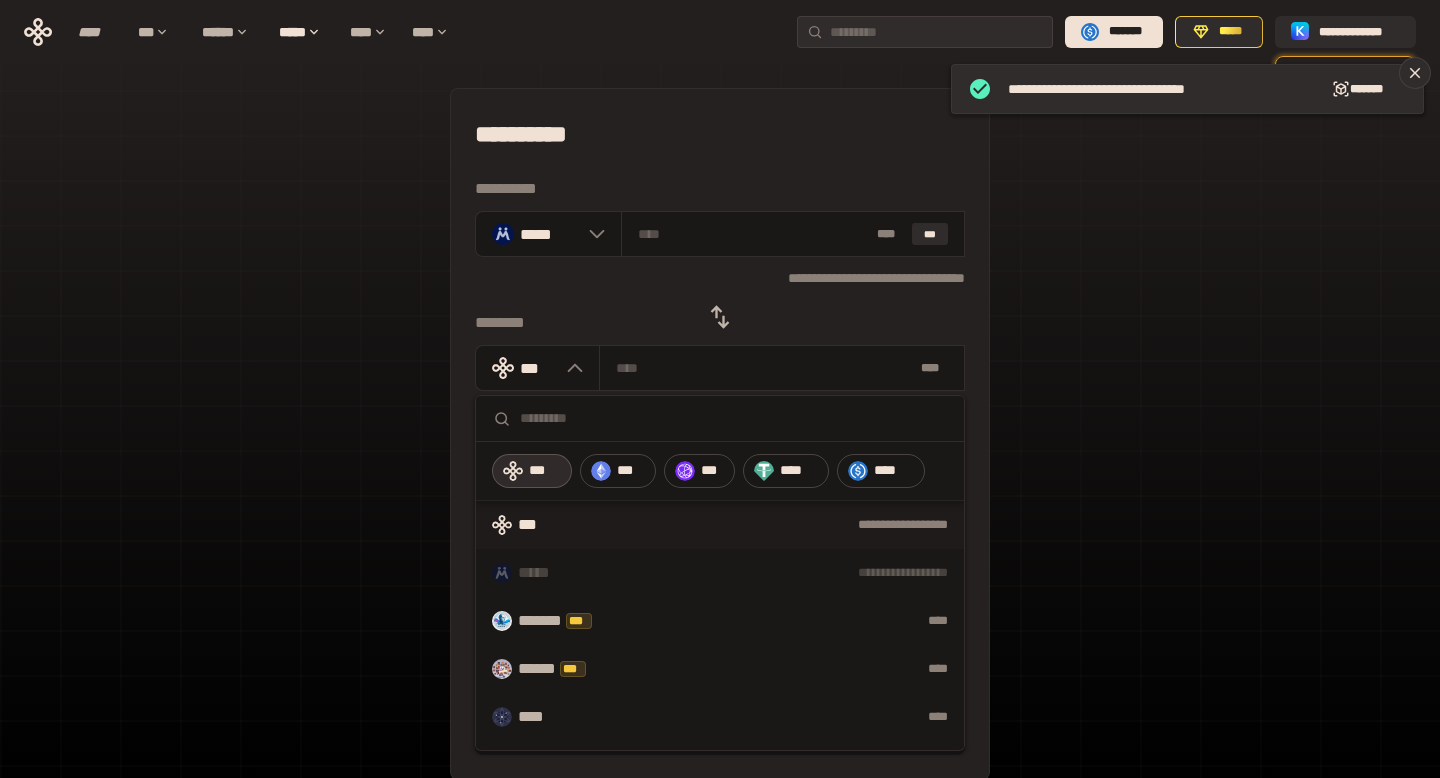 click on "some text here" at bounding box center [720, 444] 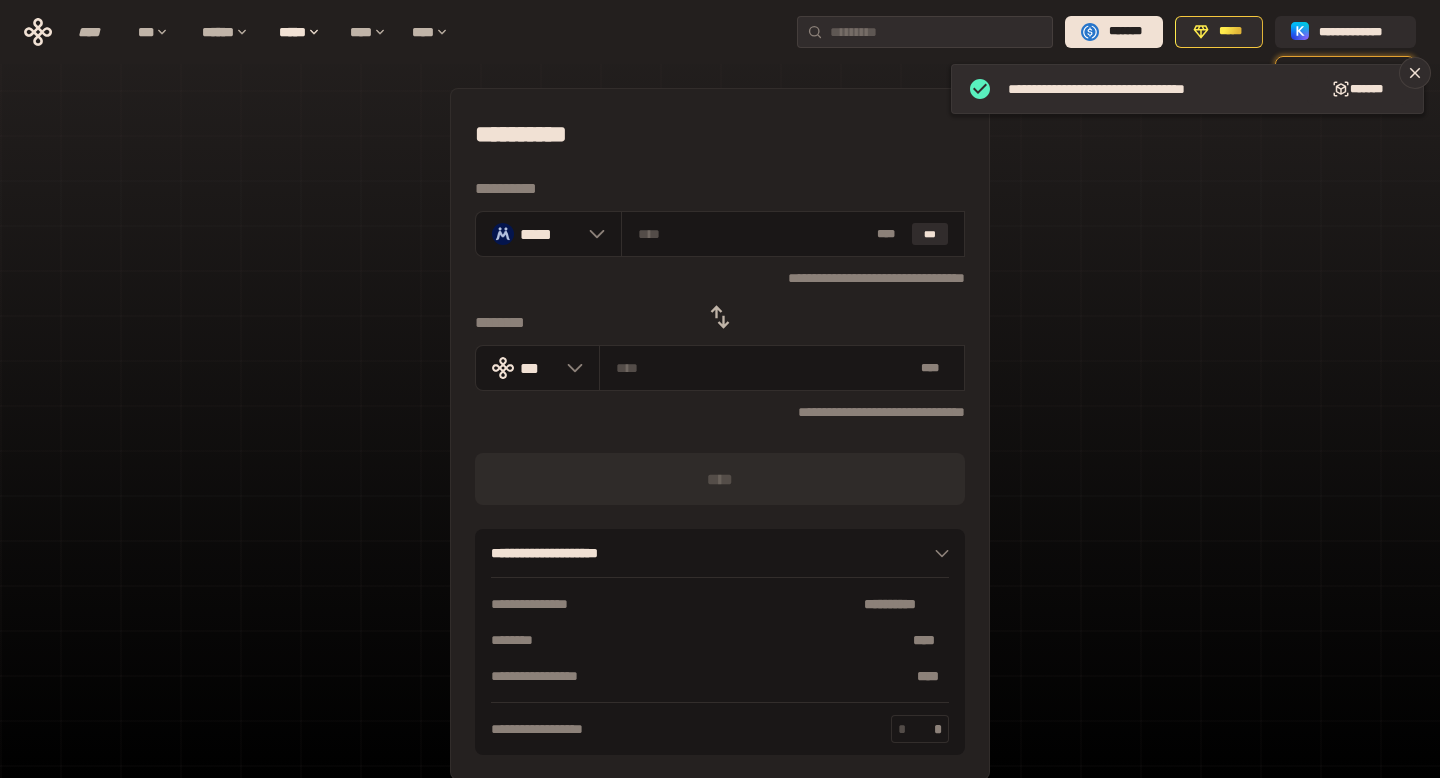 click 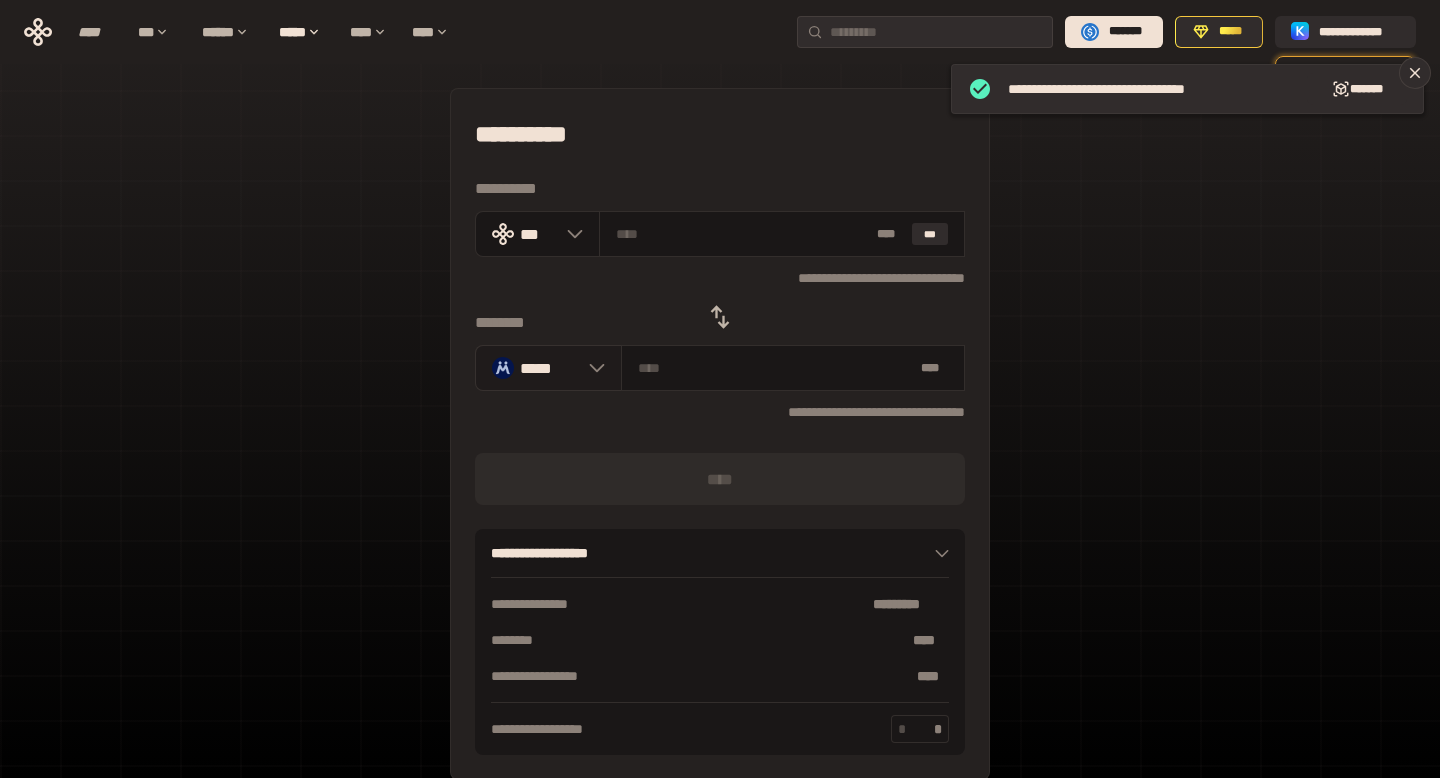 click 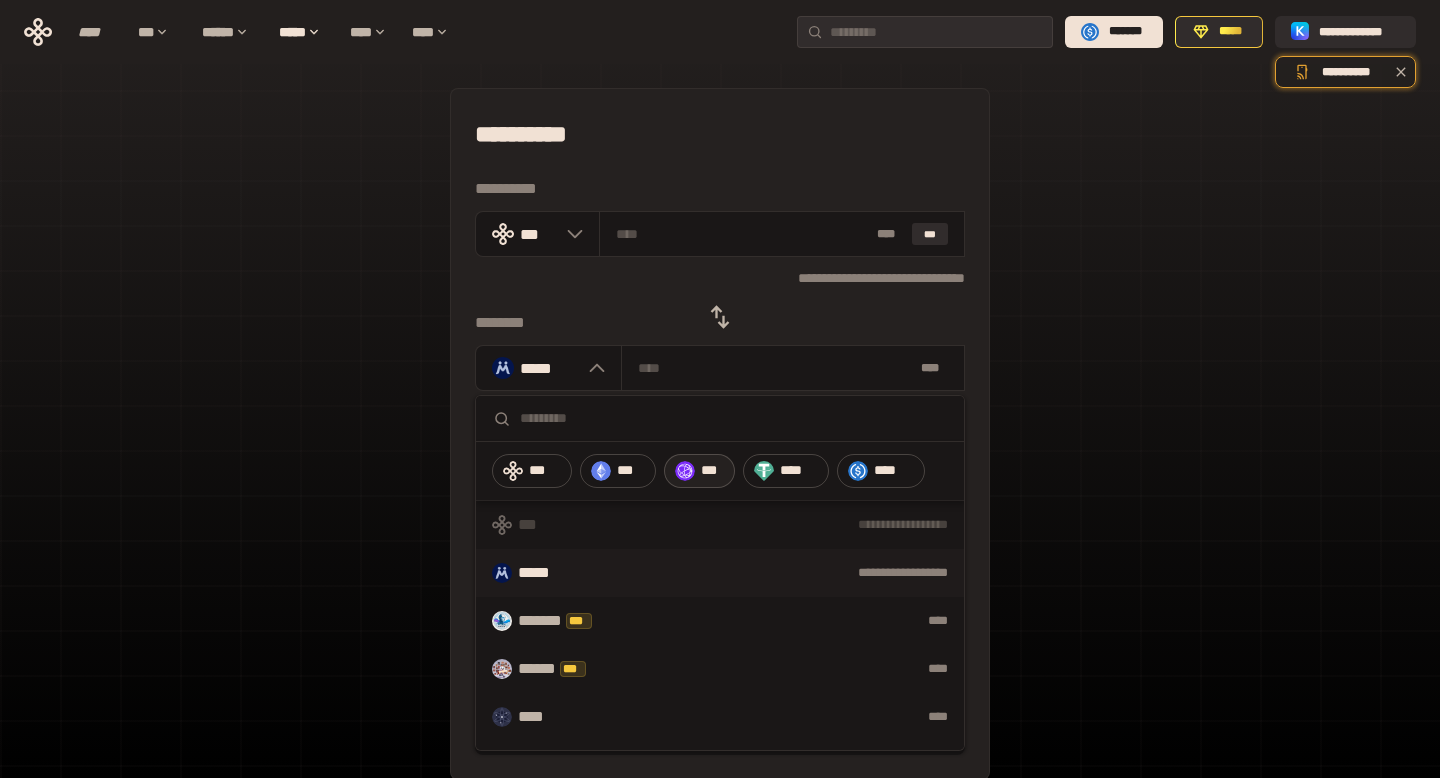 click on "***" at bounding box center (699, 471) 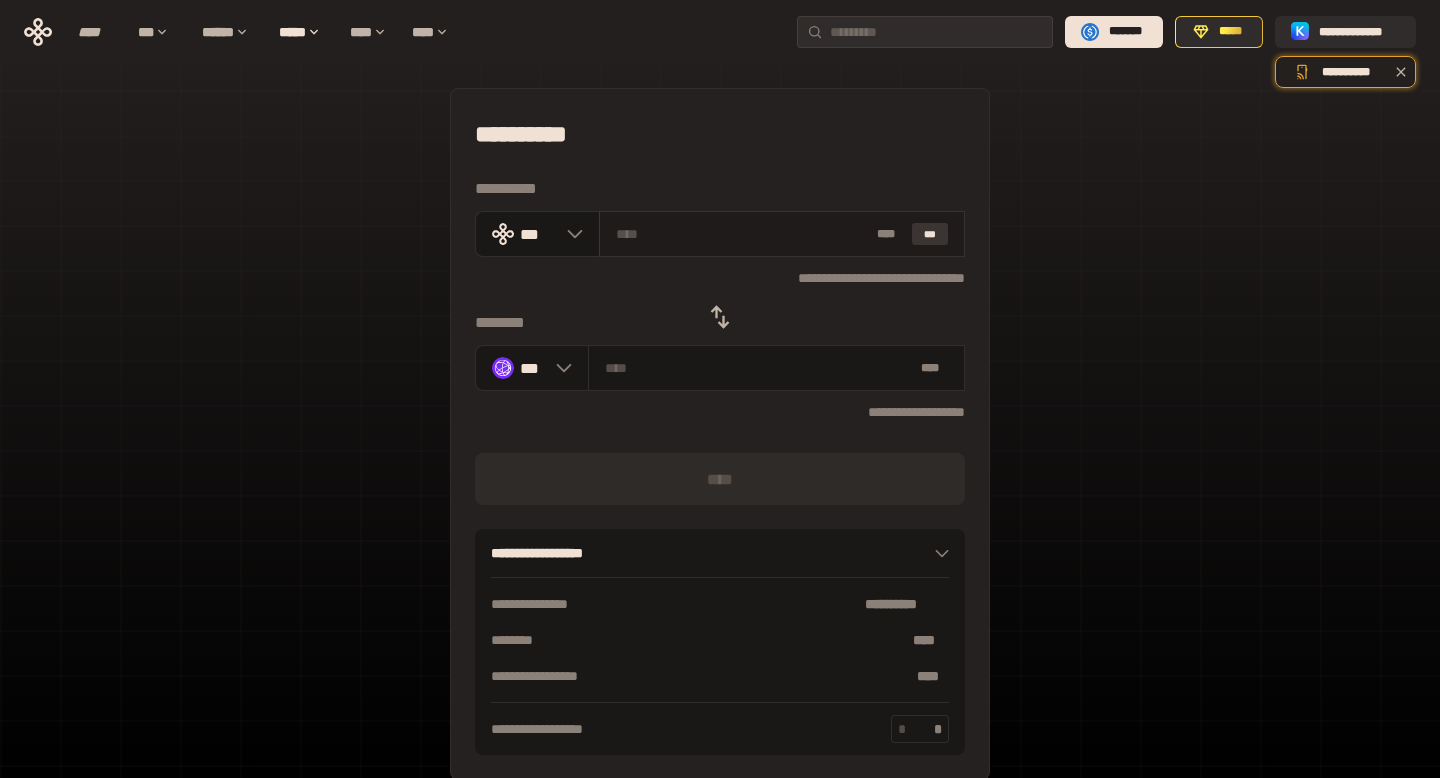 click on "***" at bounding box center (930, 234) 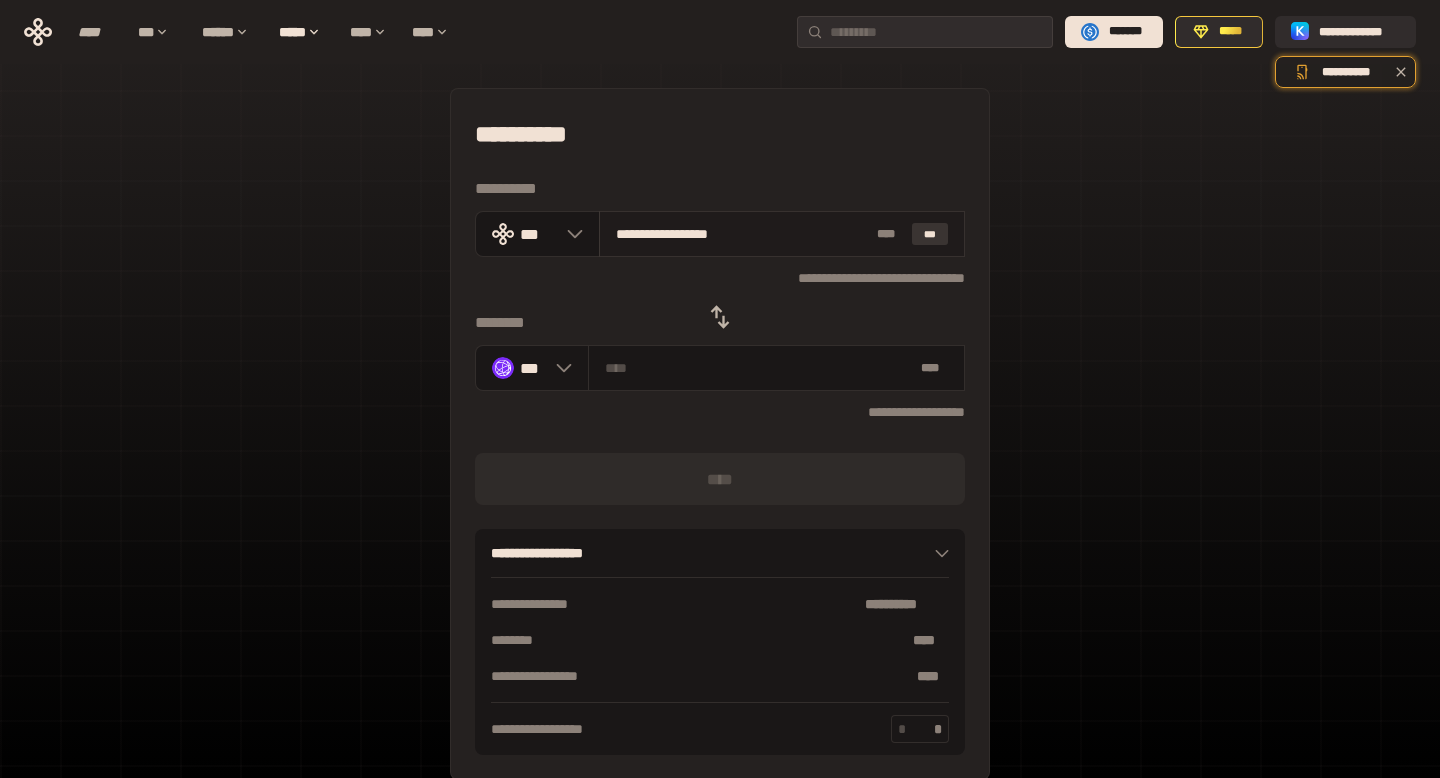 type on "********" 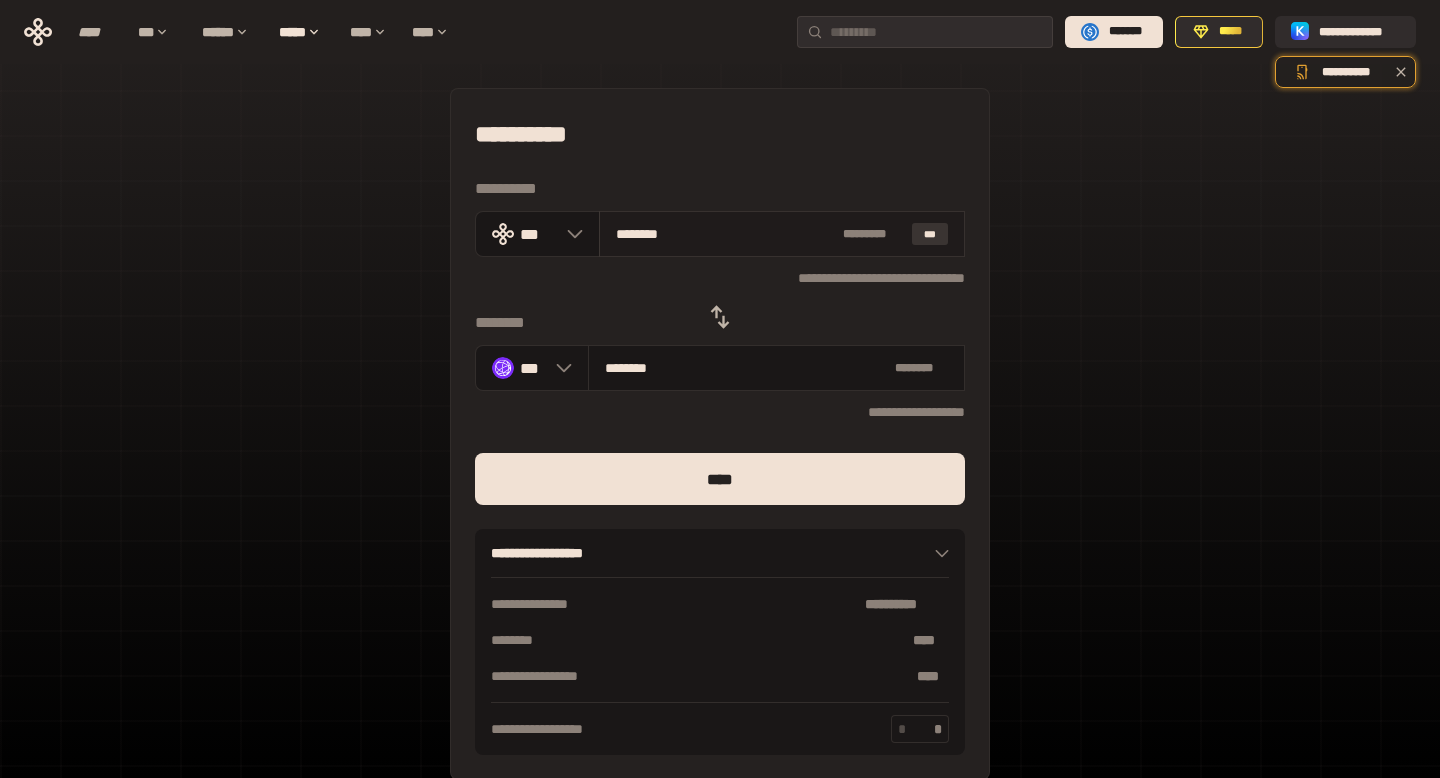 type on "*******" 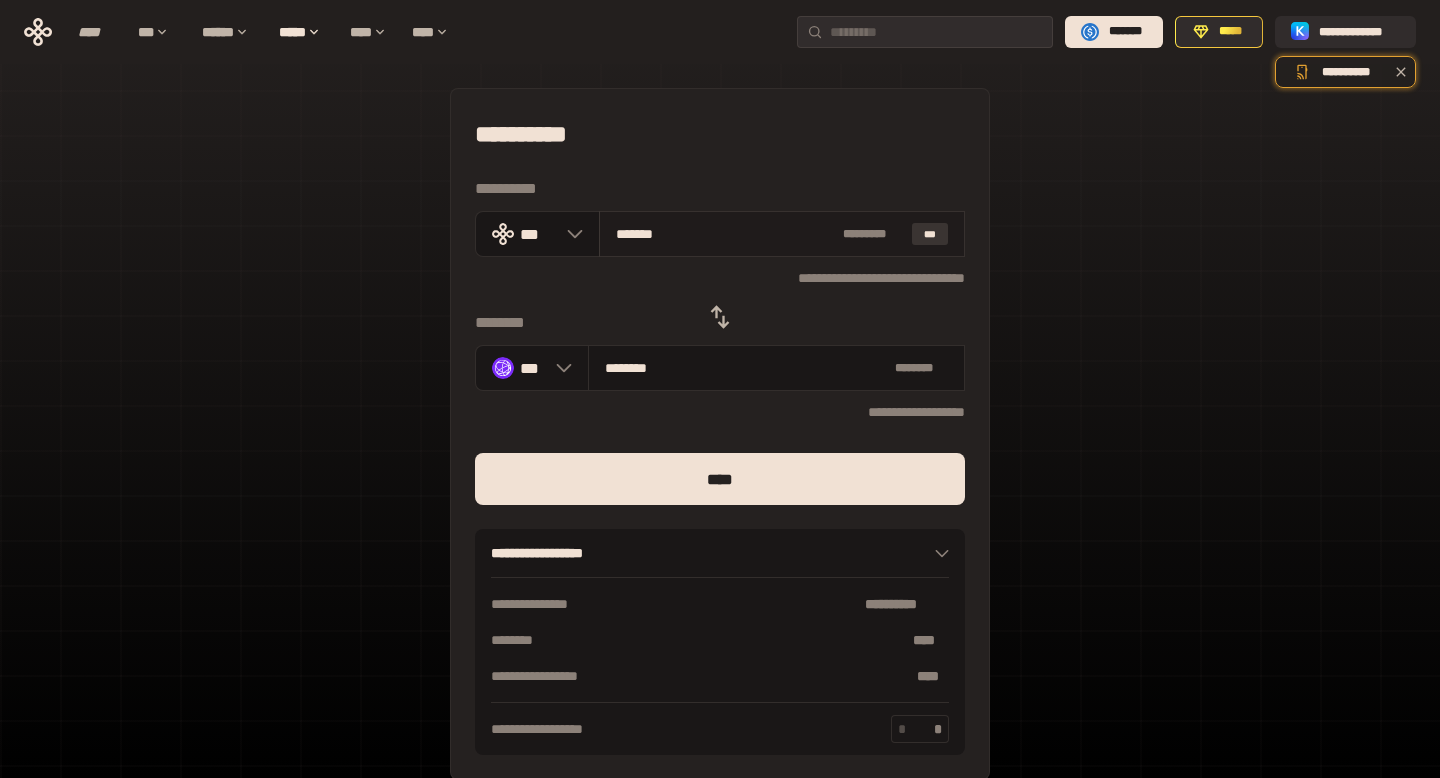 type on "********" 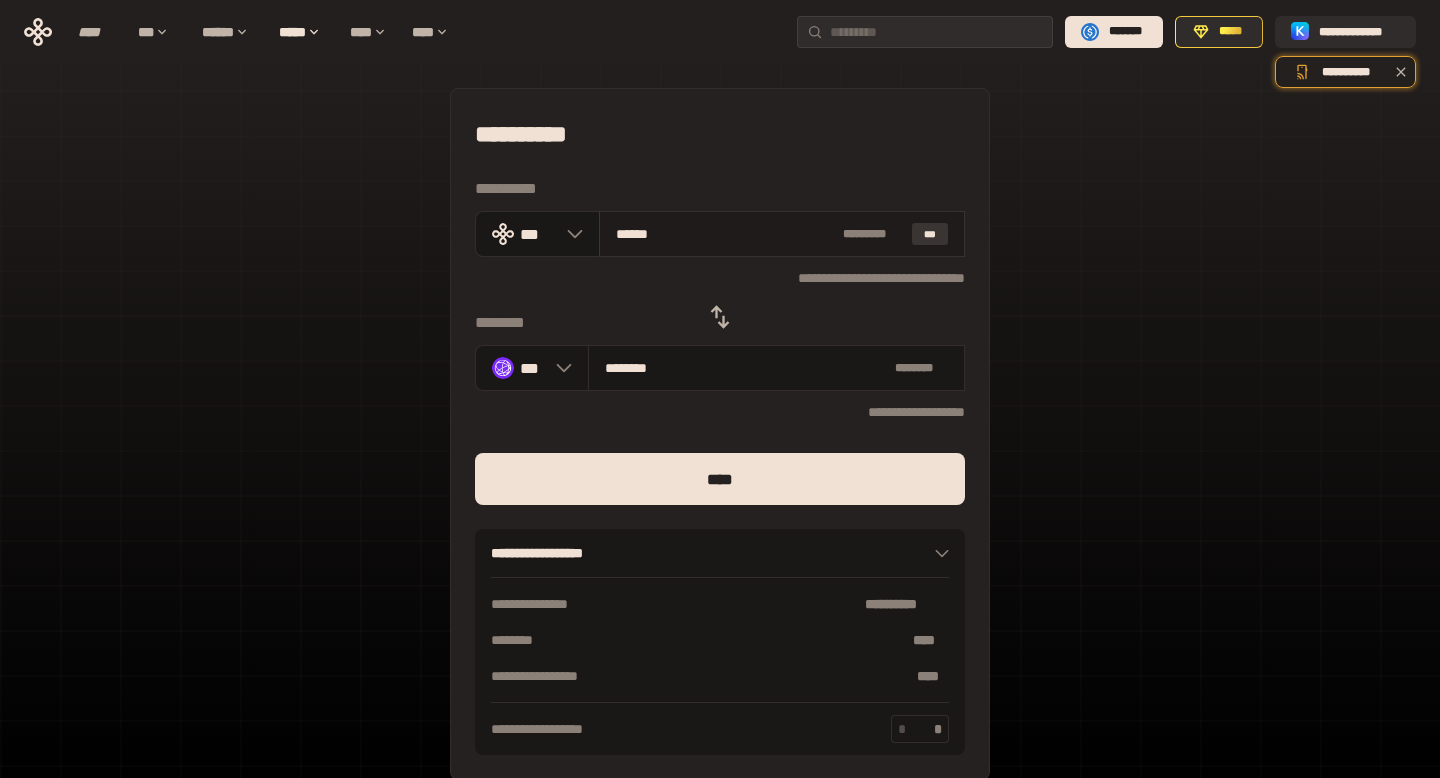 type on "********" 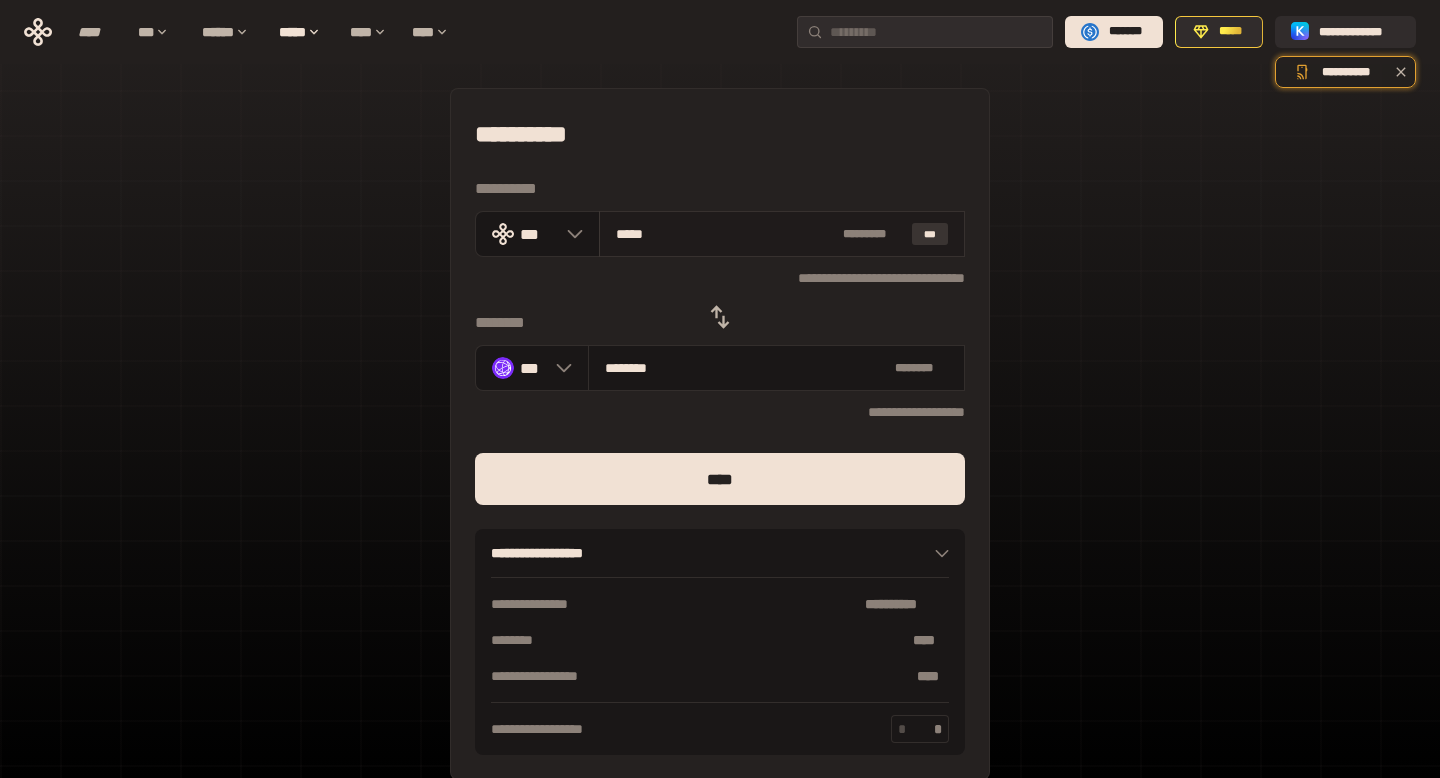 type on "********" 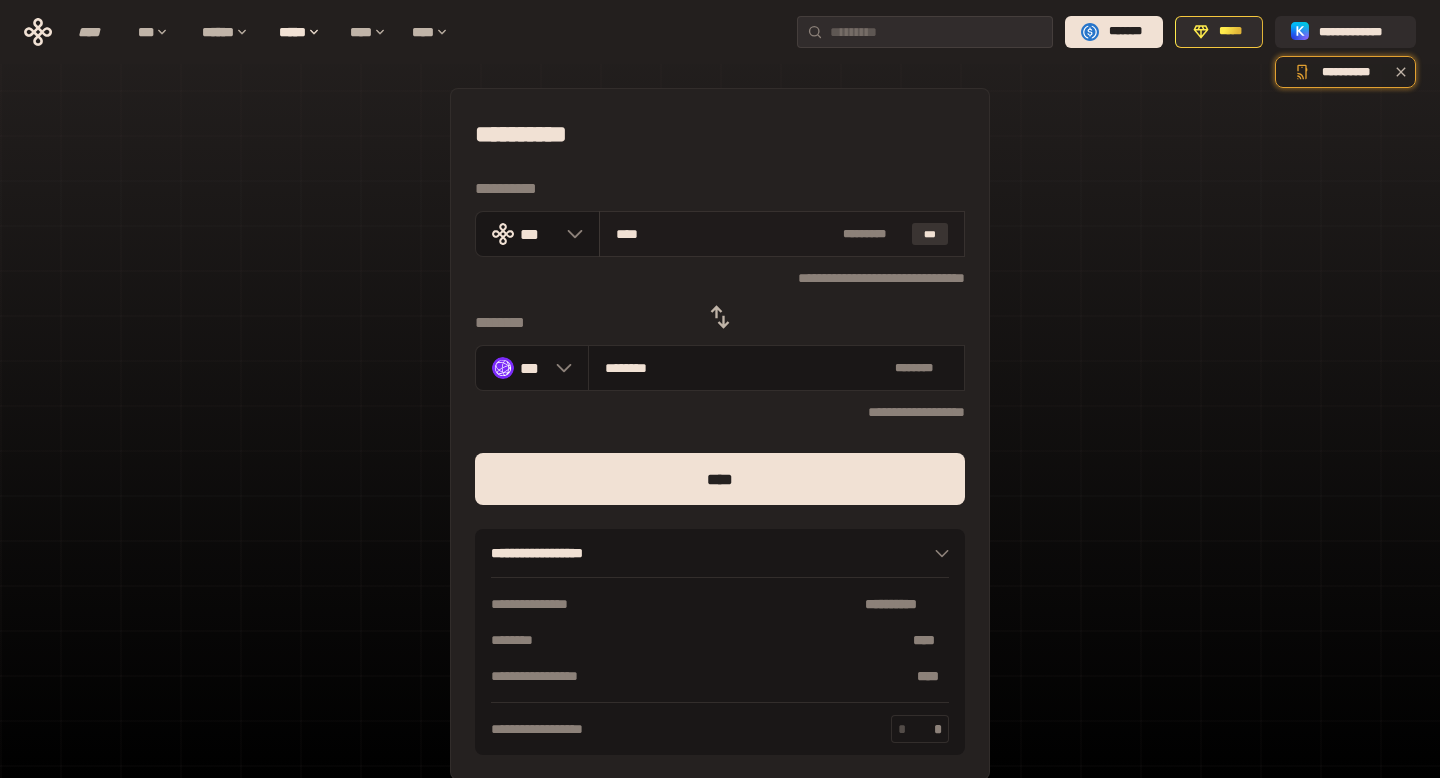 type on "********" 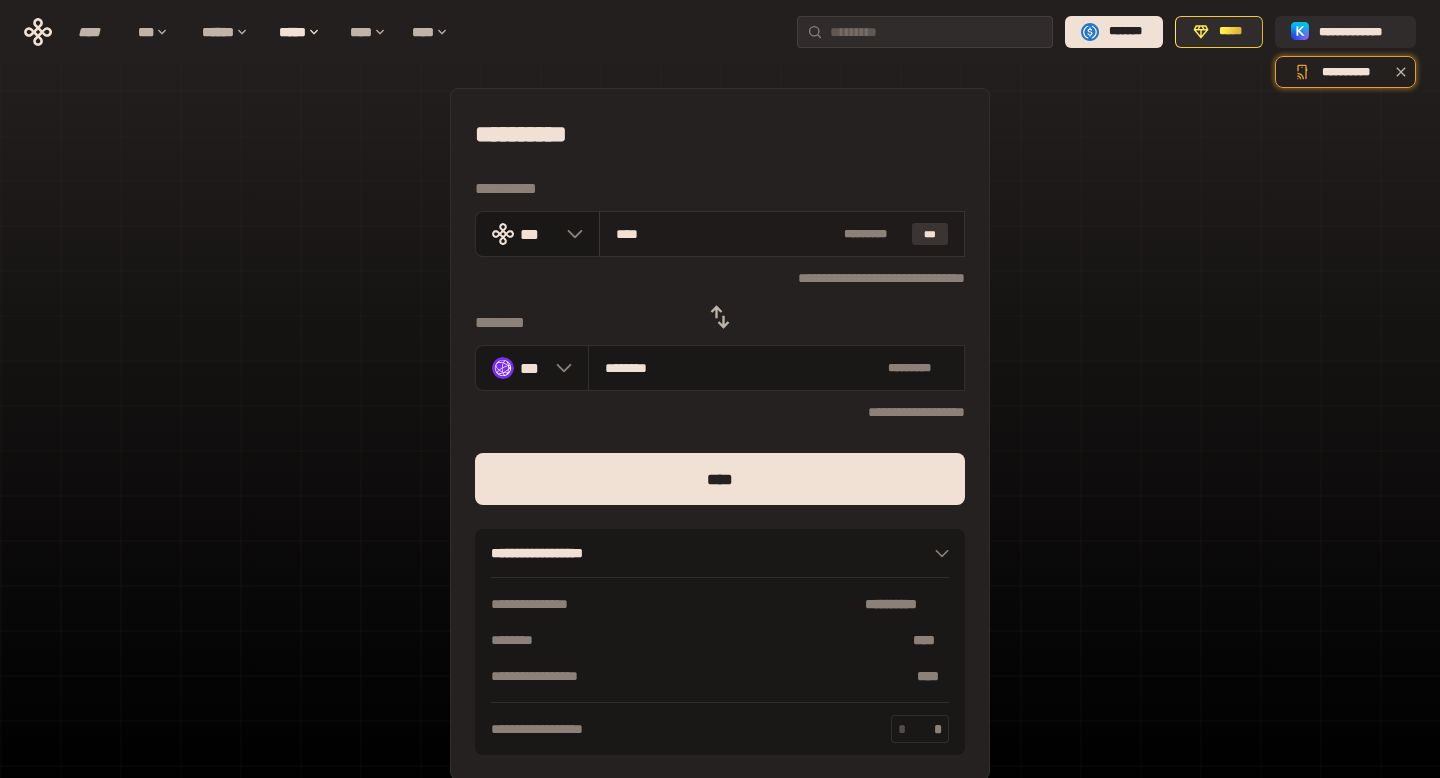 type on "***" 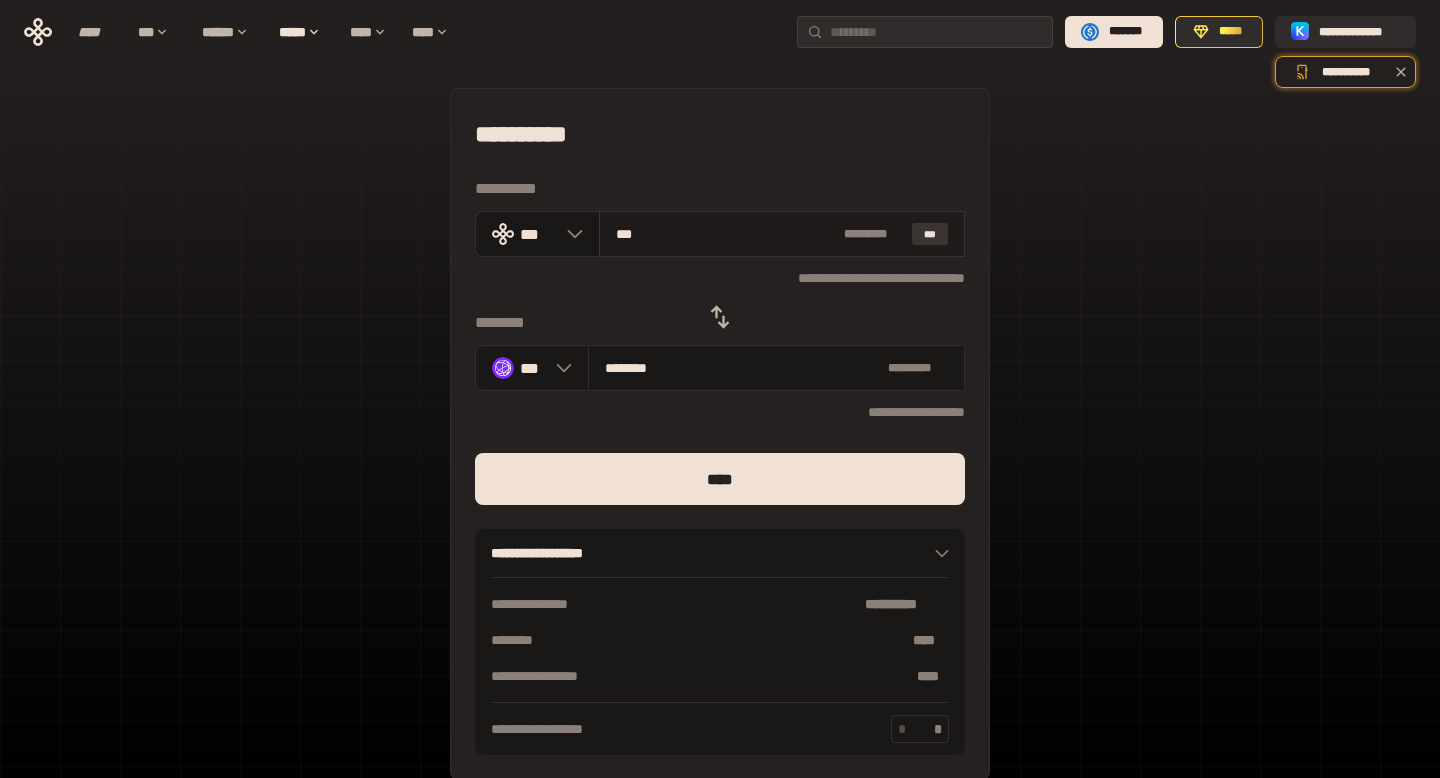 type on "********" 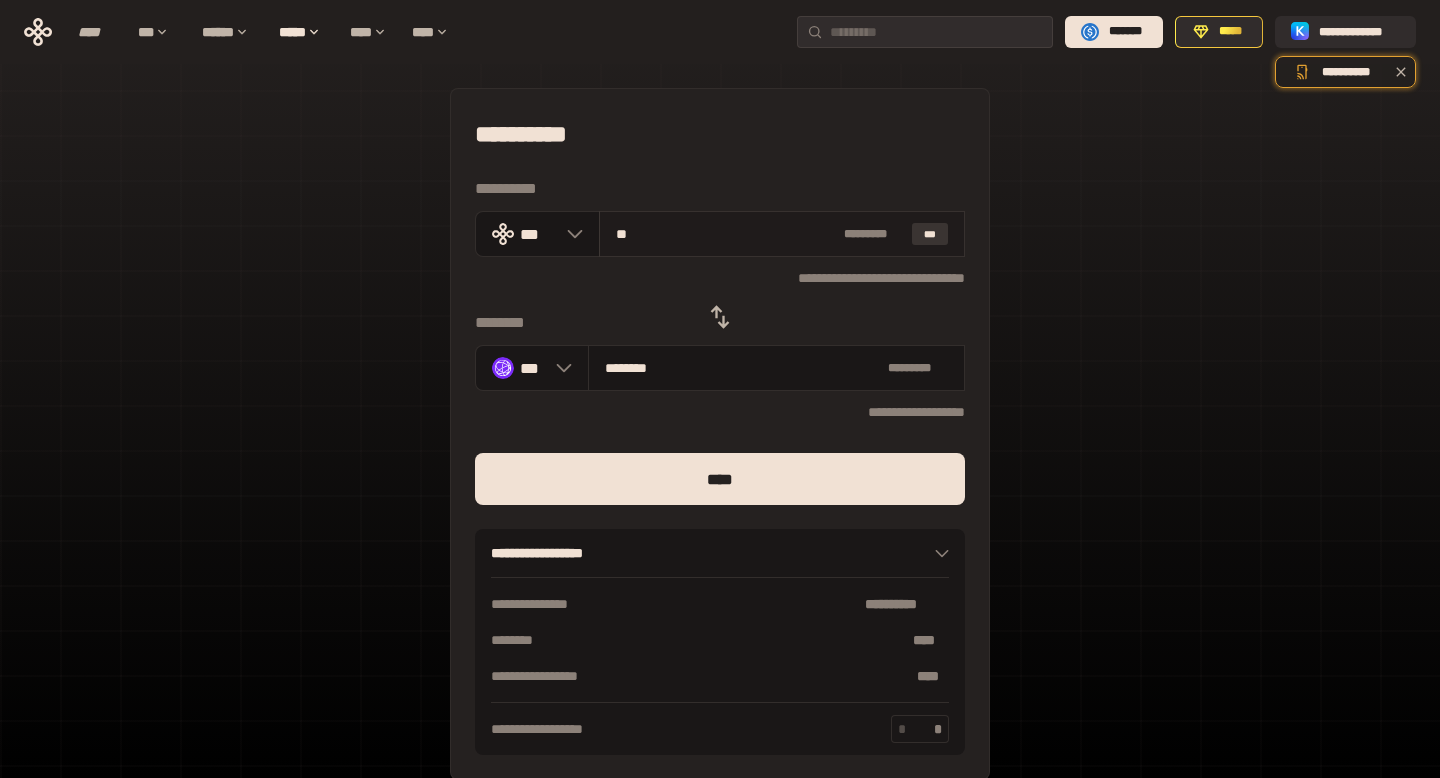 type on "*" 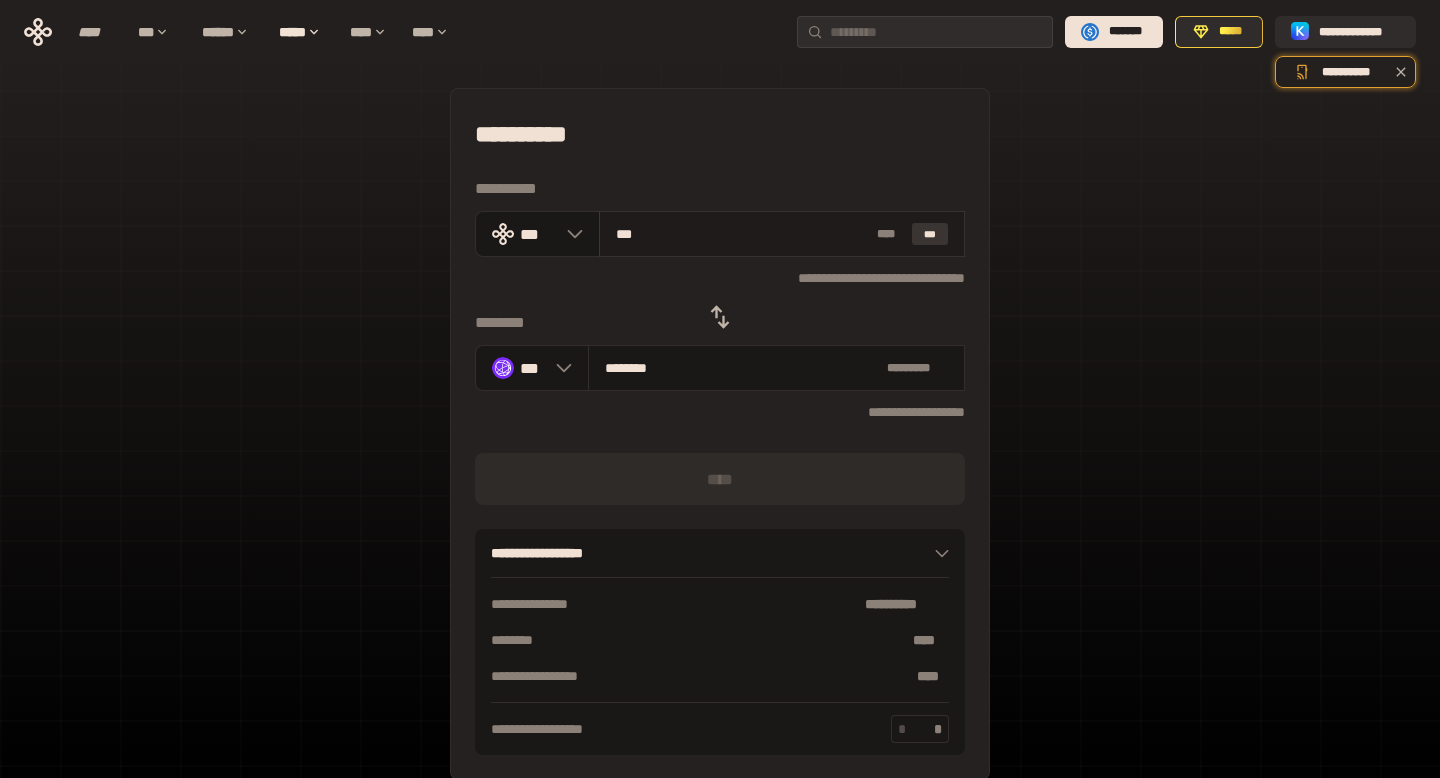 type on "****" 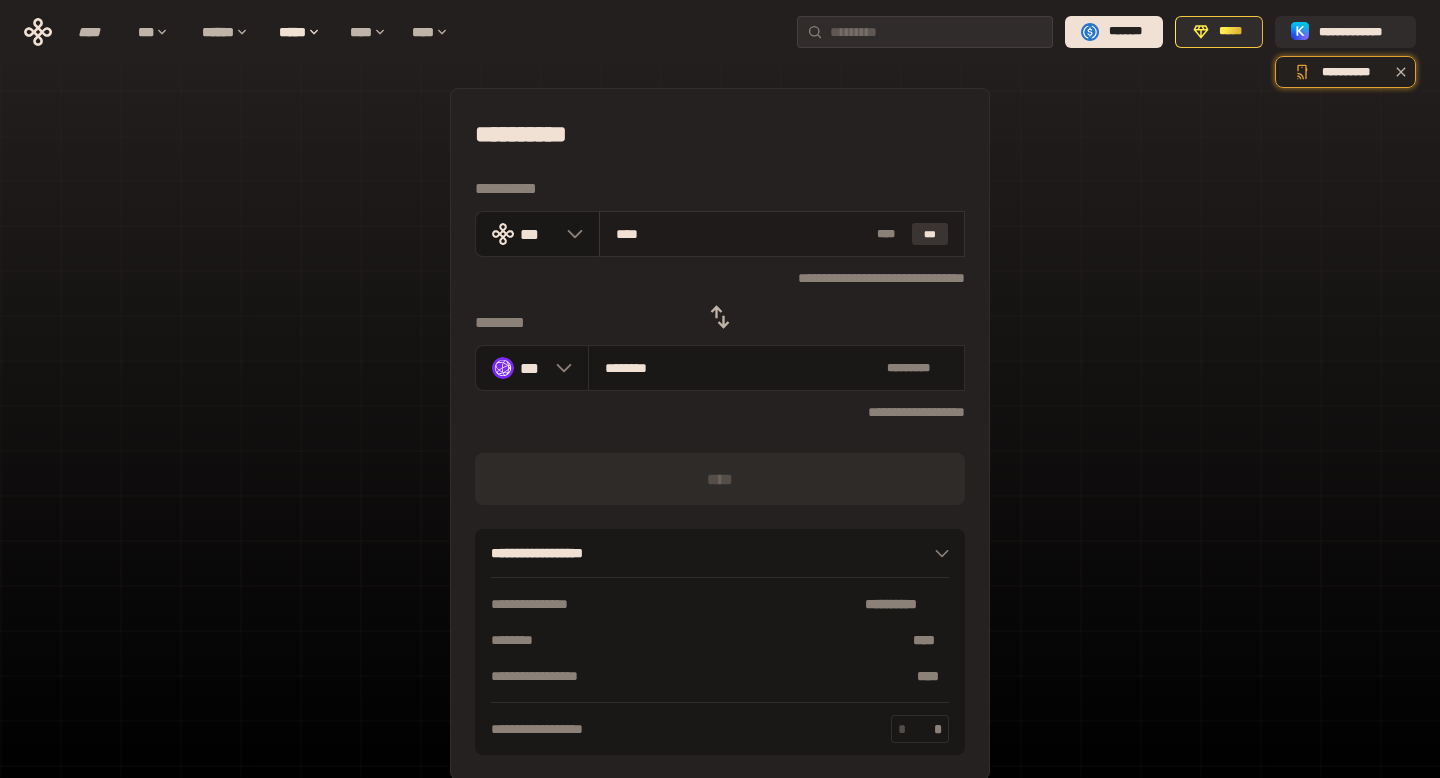 type on "*******" 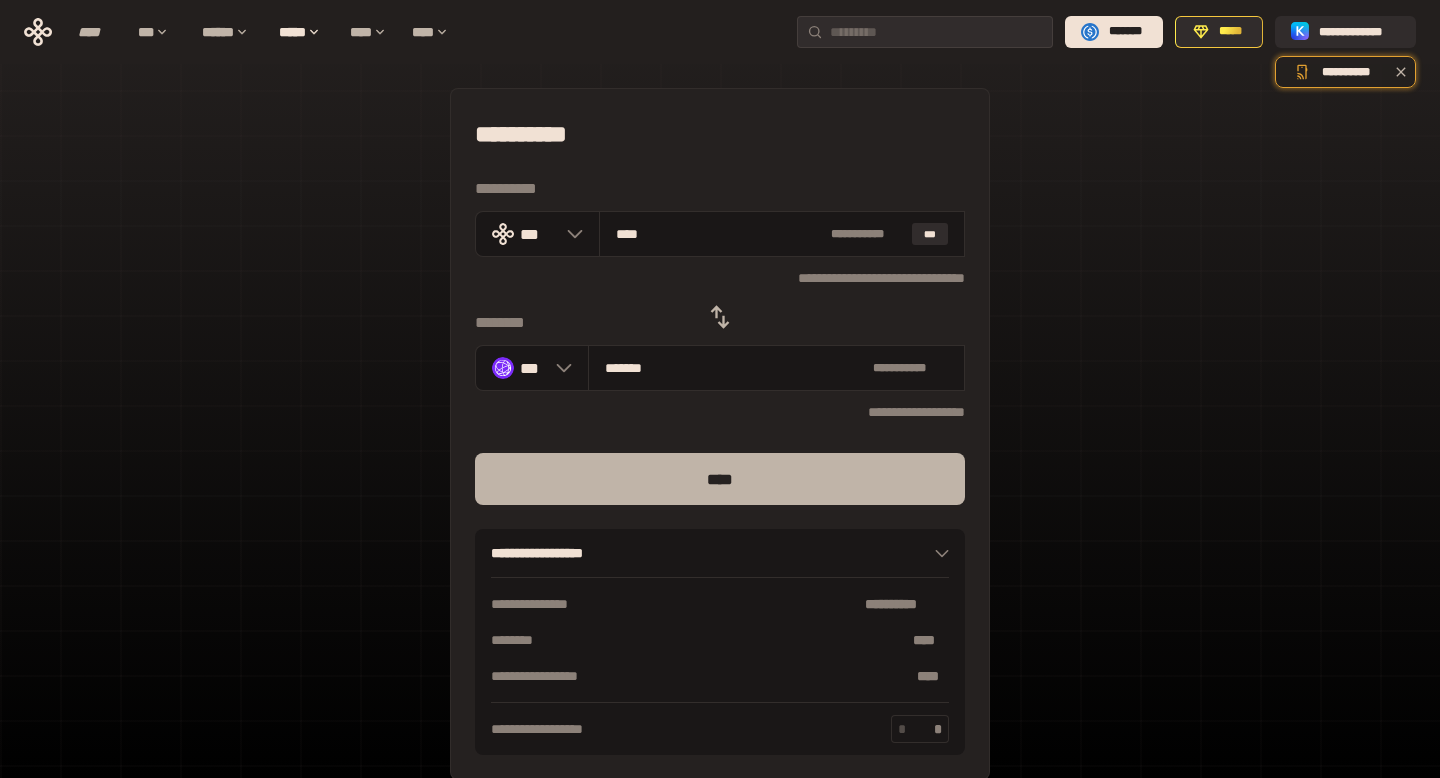 type on "****" 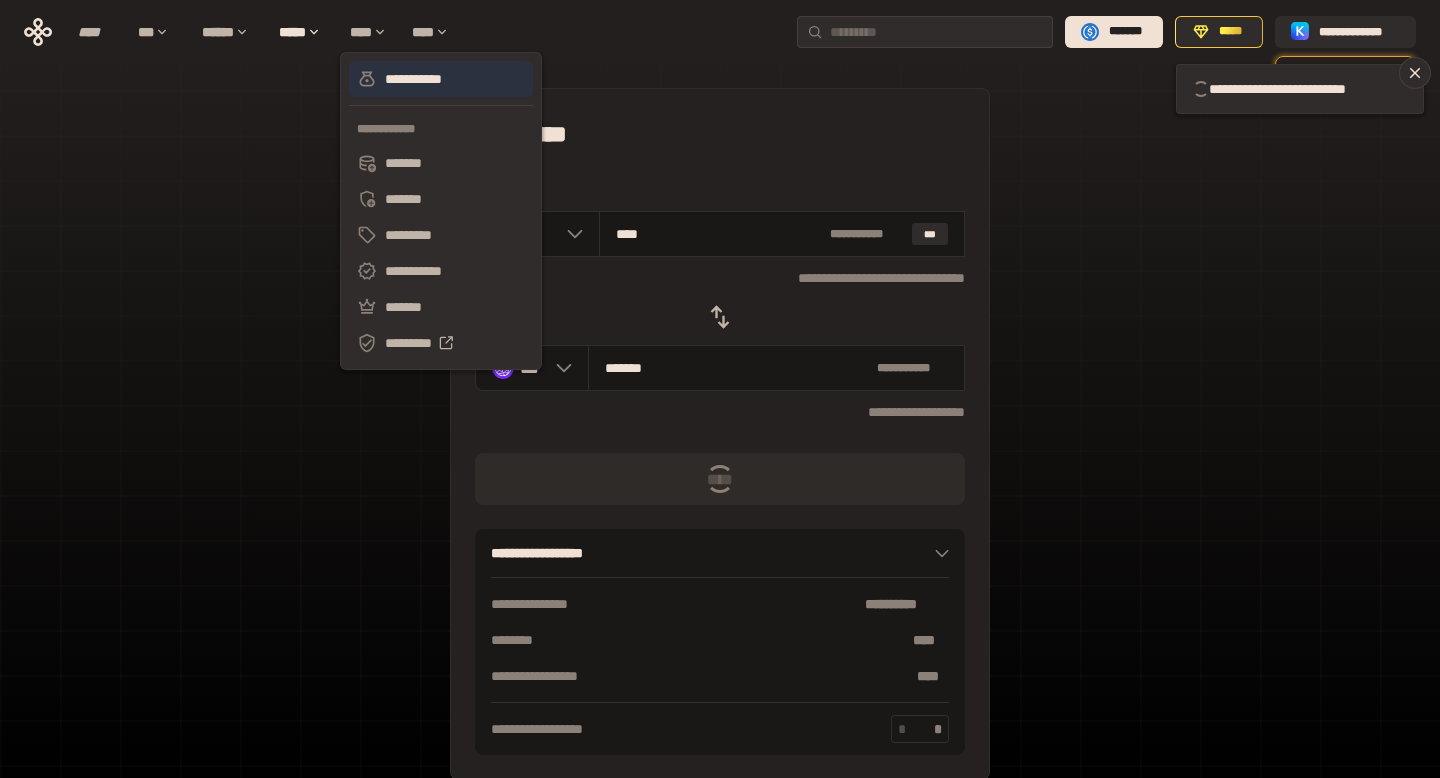 type 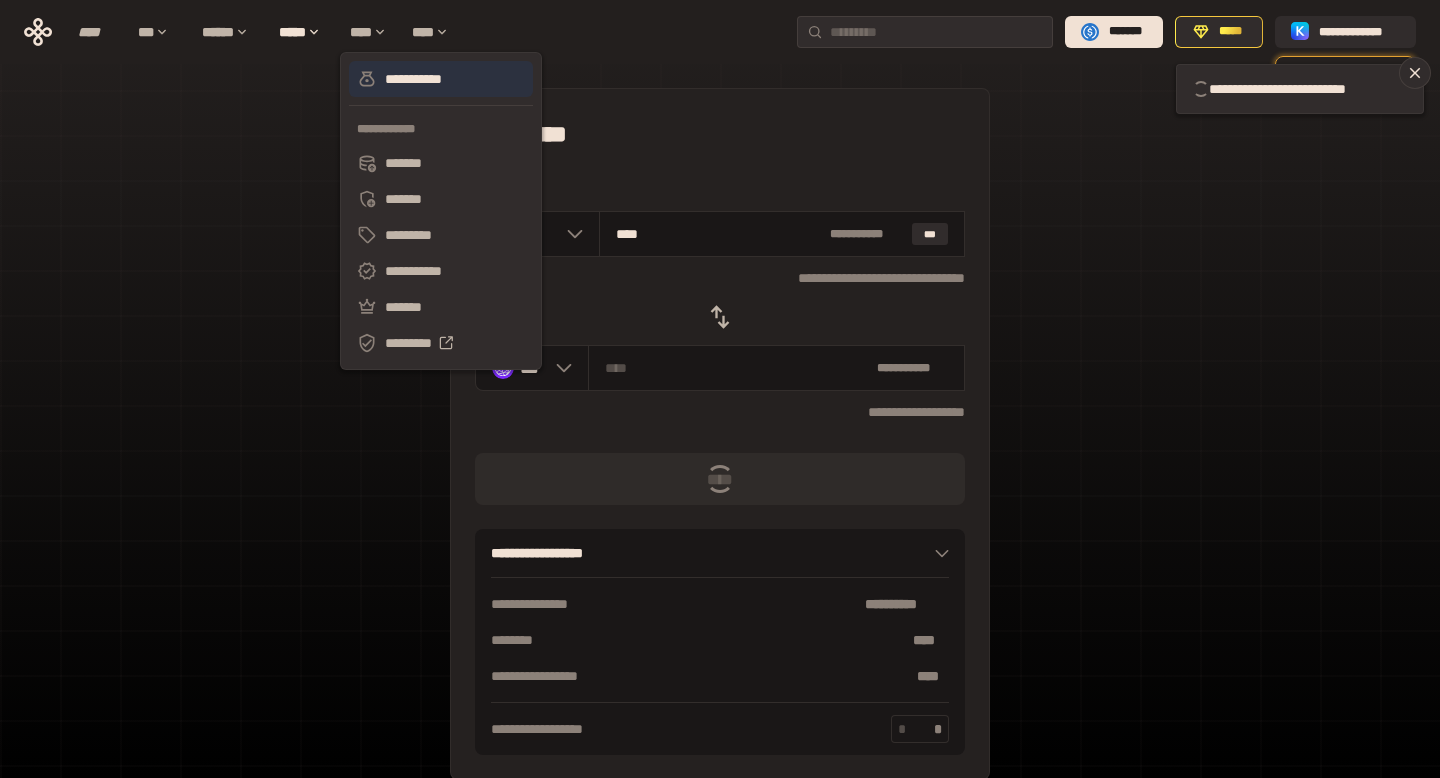 type 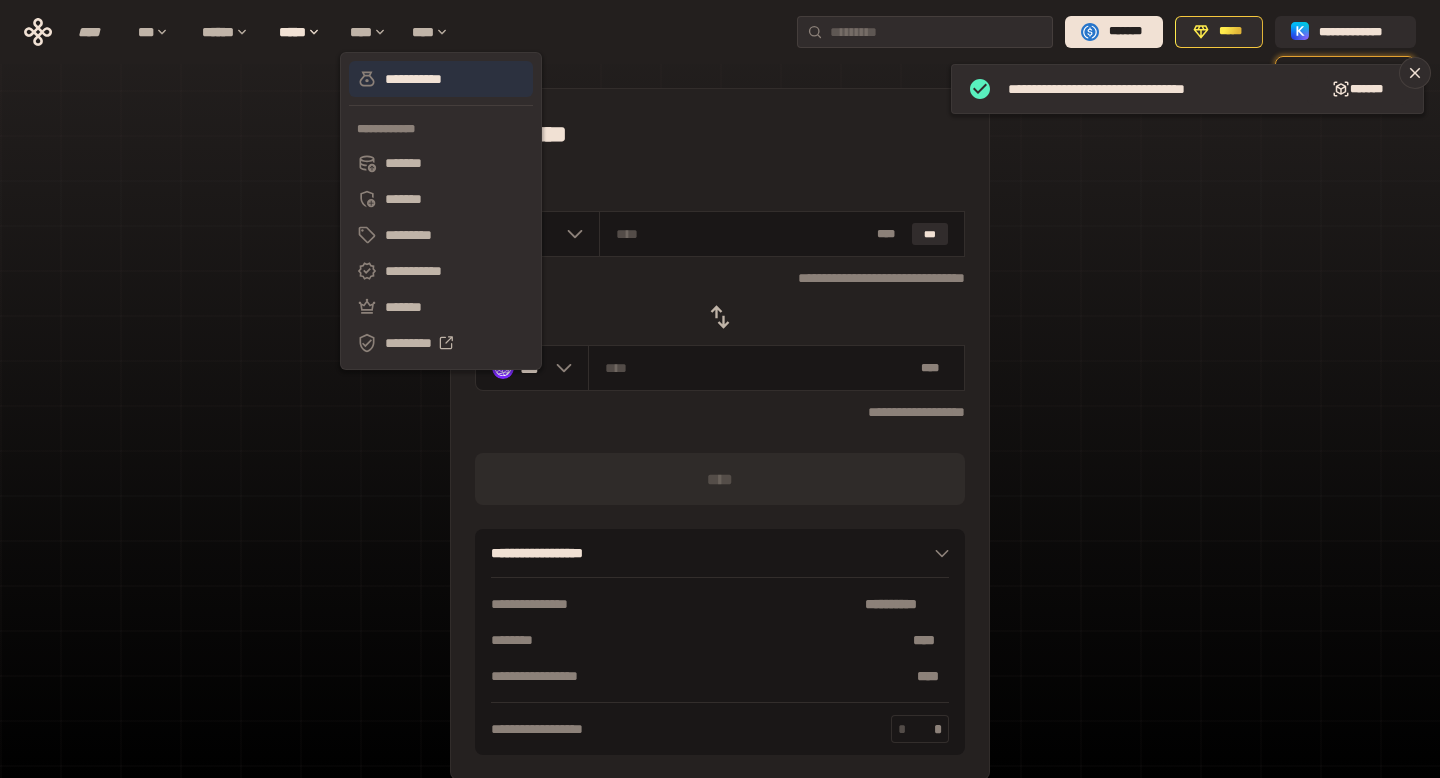 click on "**********" at bounding box center (441, 79) 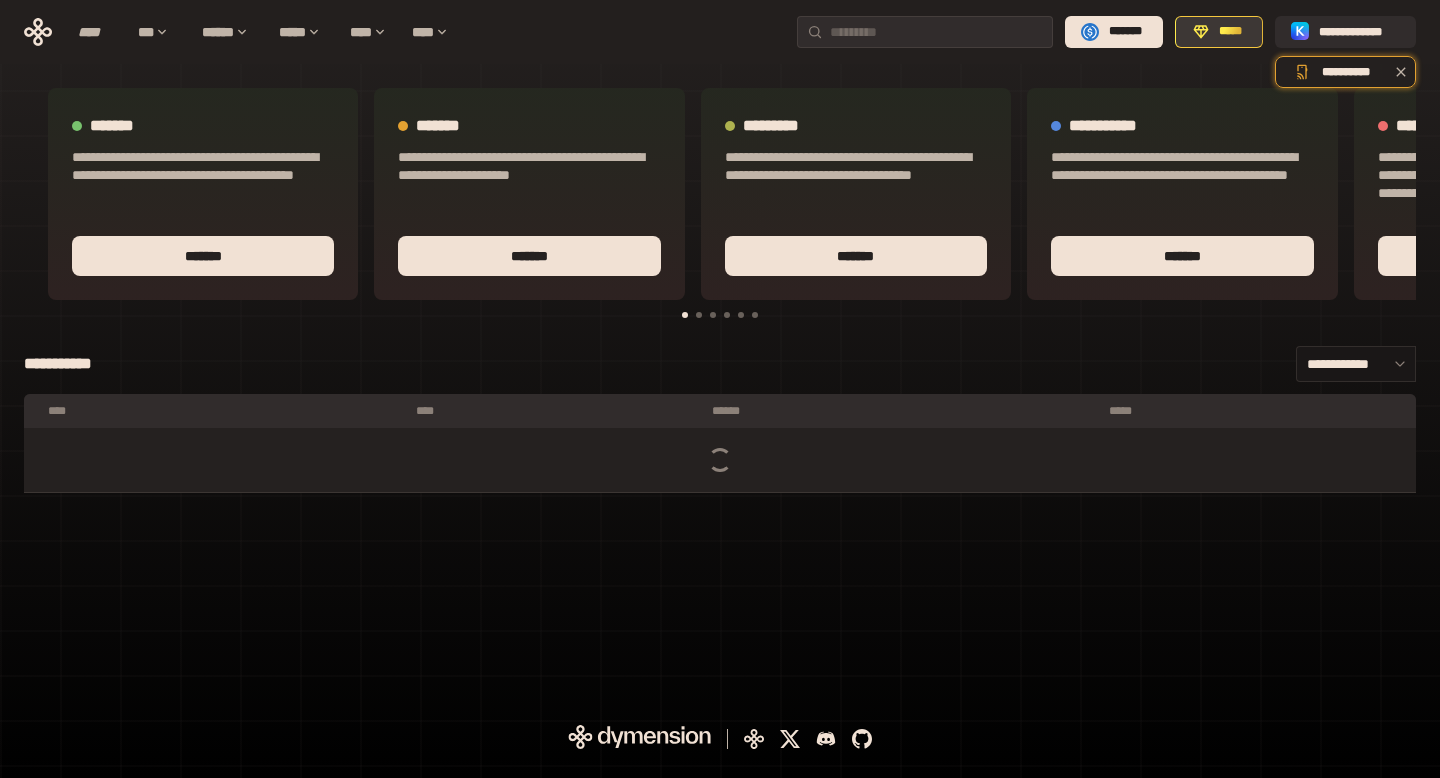 click on "*****" at bounding box center (1230, 32) 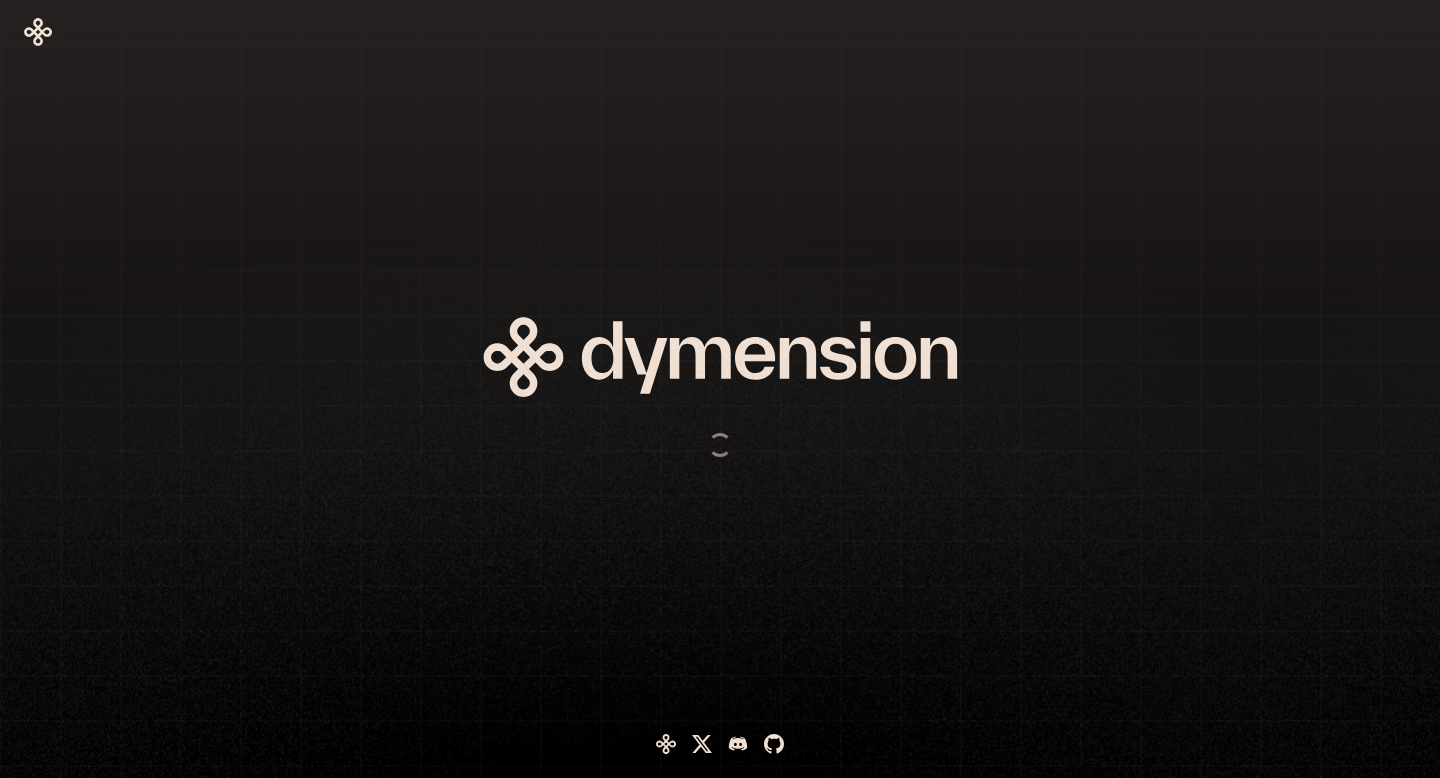 scroll, scrollTop: 0, scrollLeft: 0, axis: both 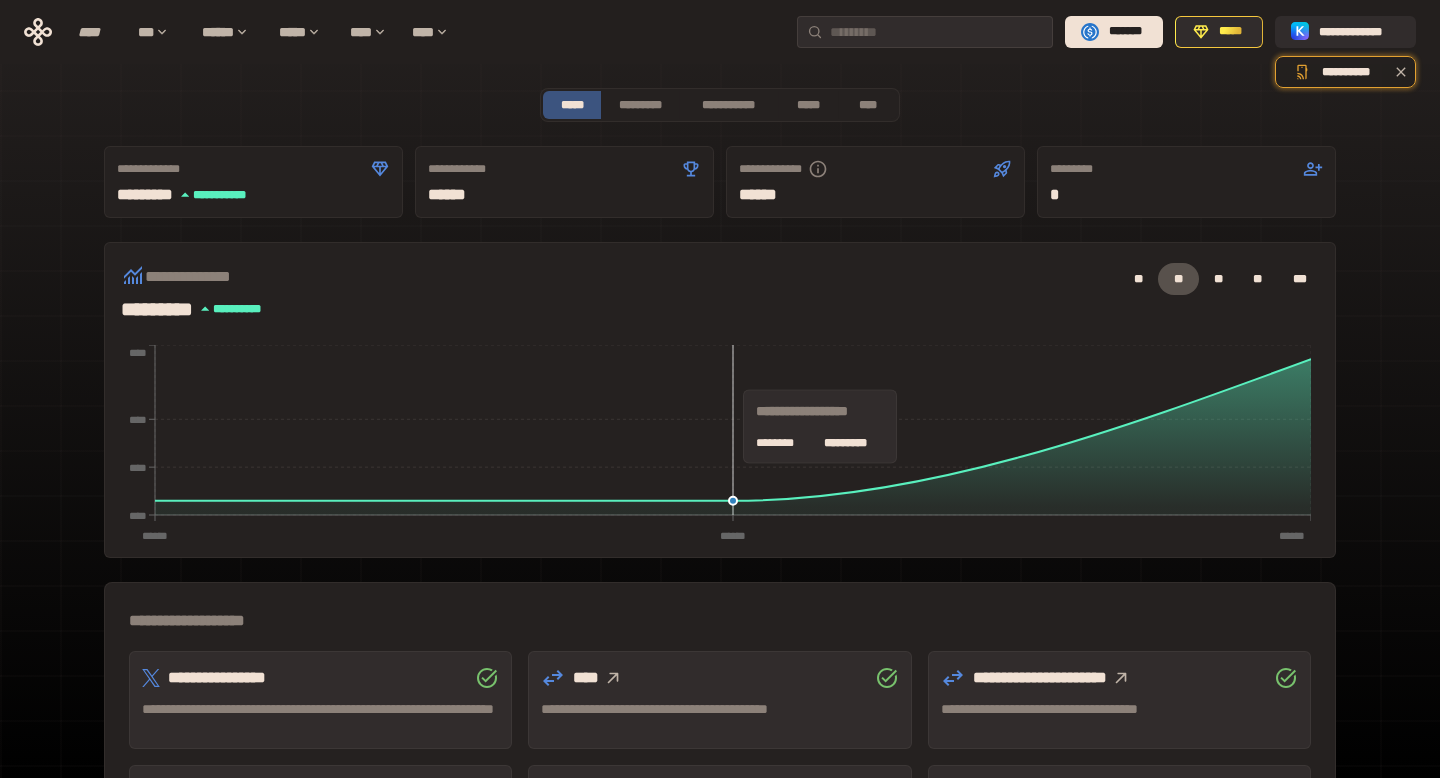 click on "****** ****** ****** **** **** **** ****" 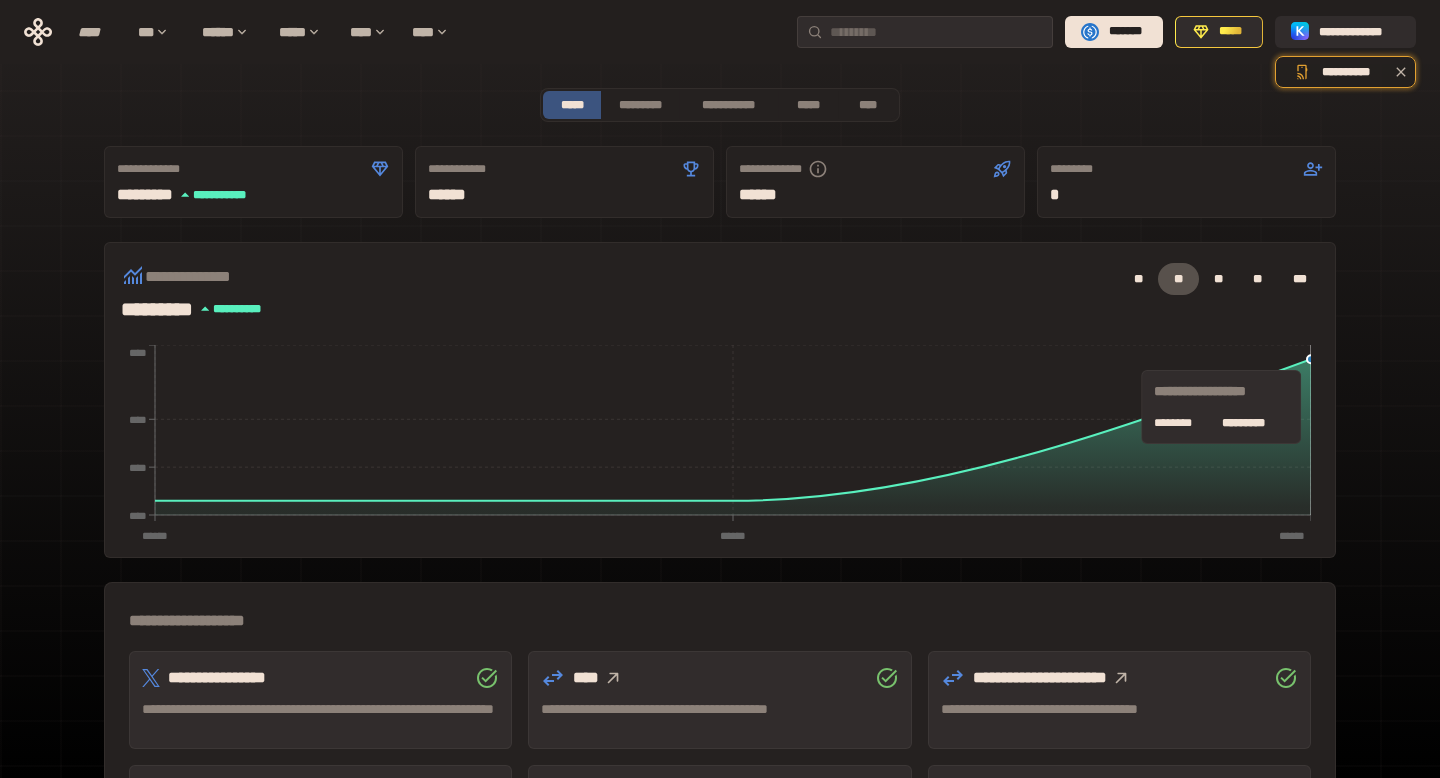 click 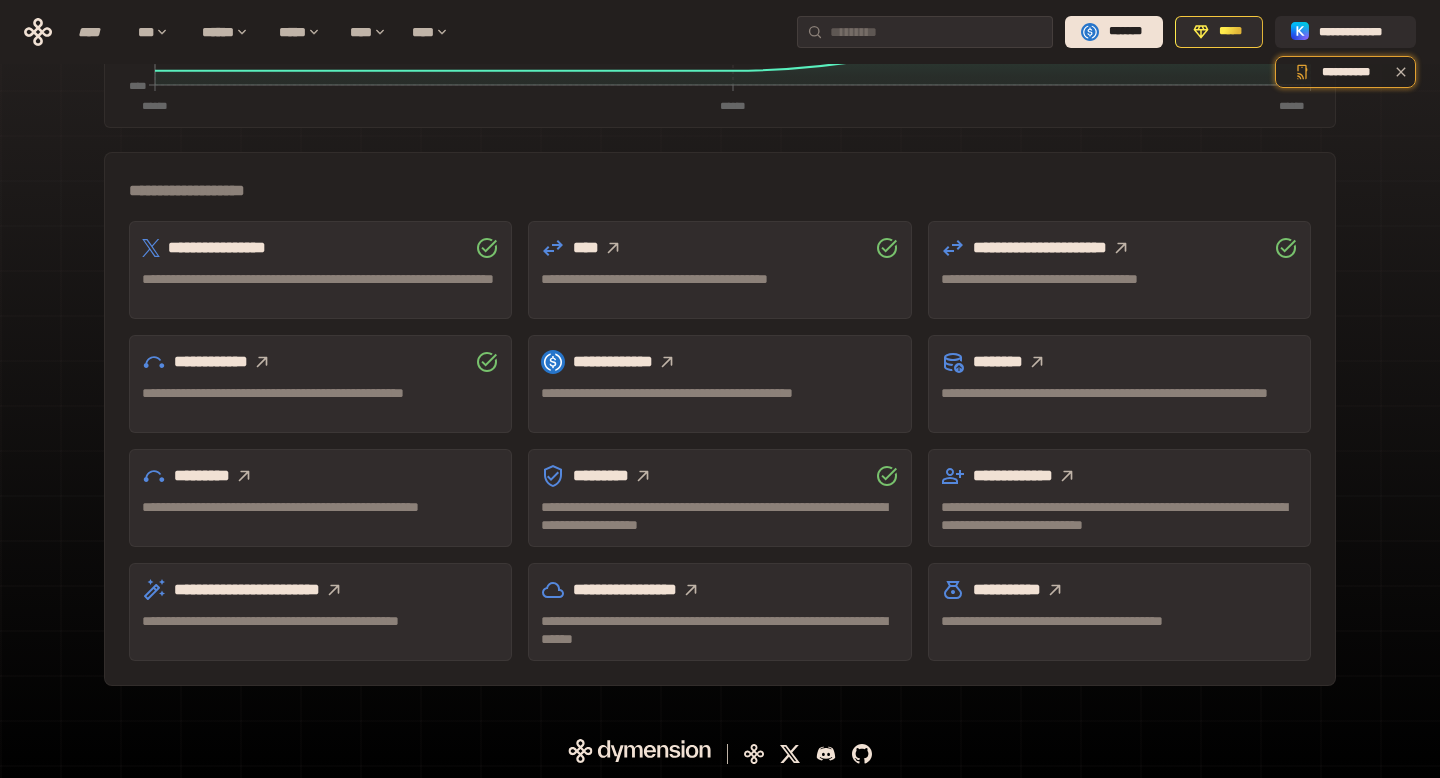 scroll, scrollTop: 0, scrollLeft: 0, axis: both 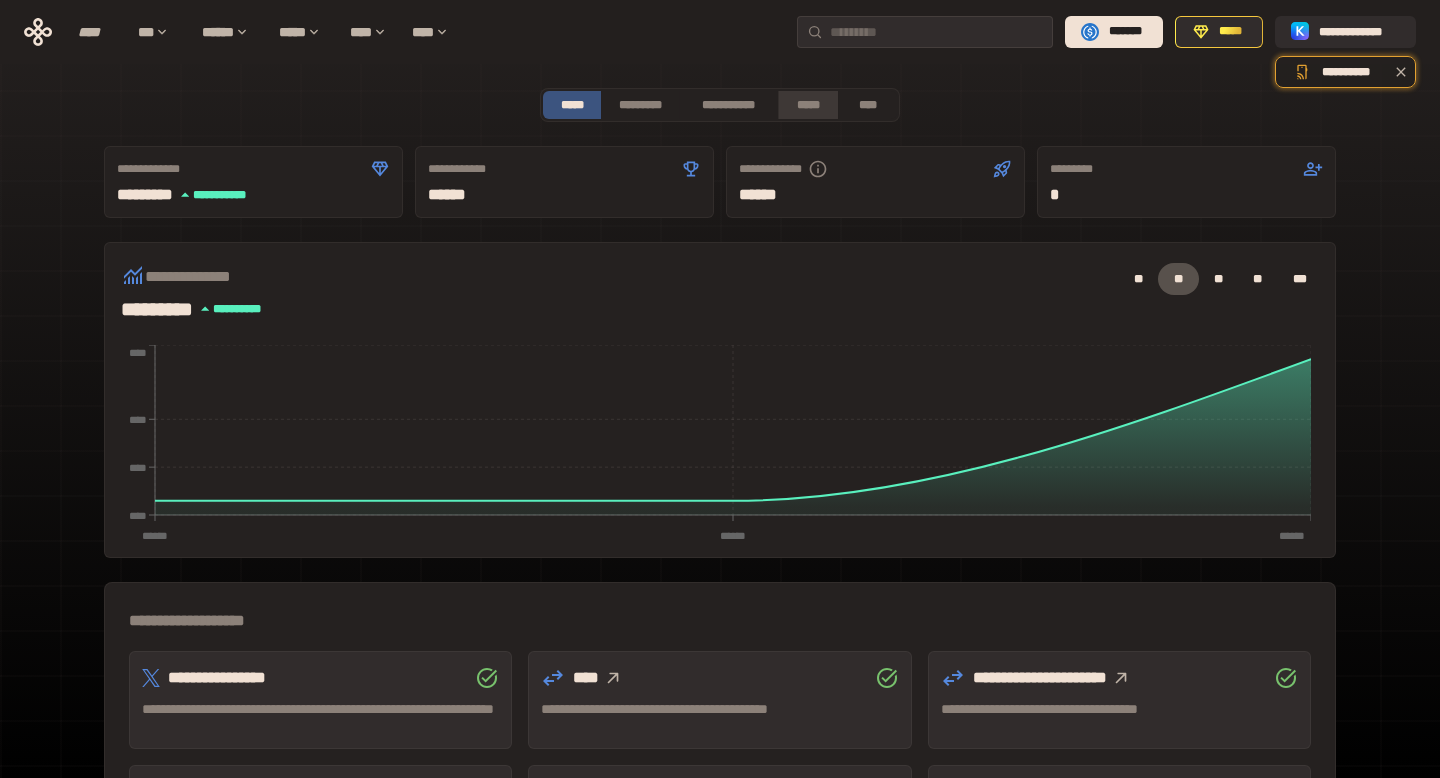 click on "*****" at bounding box center (807, 105) 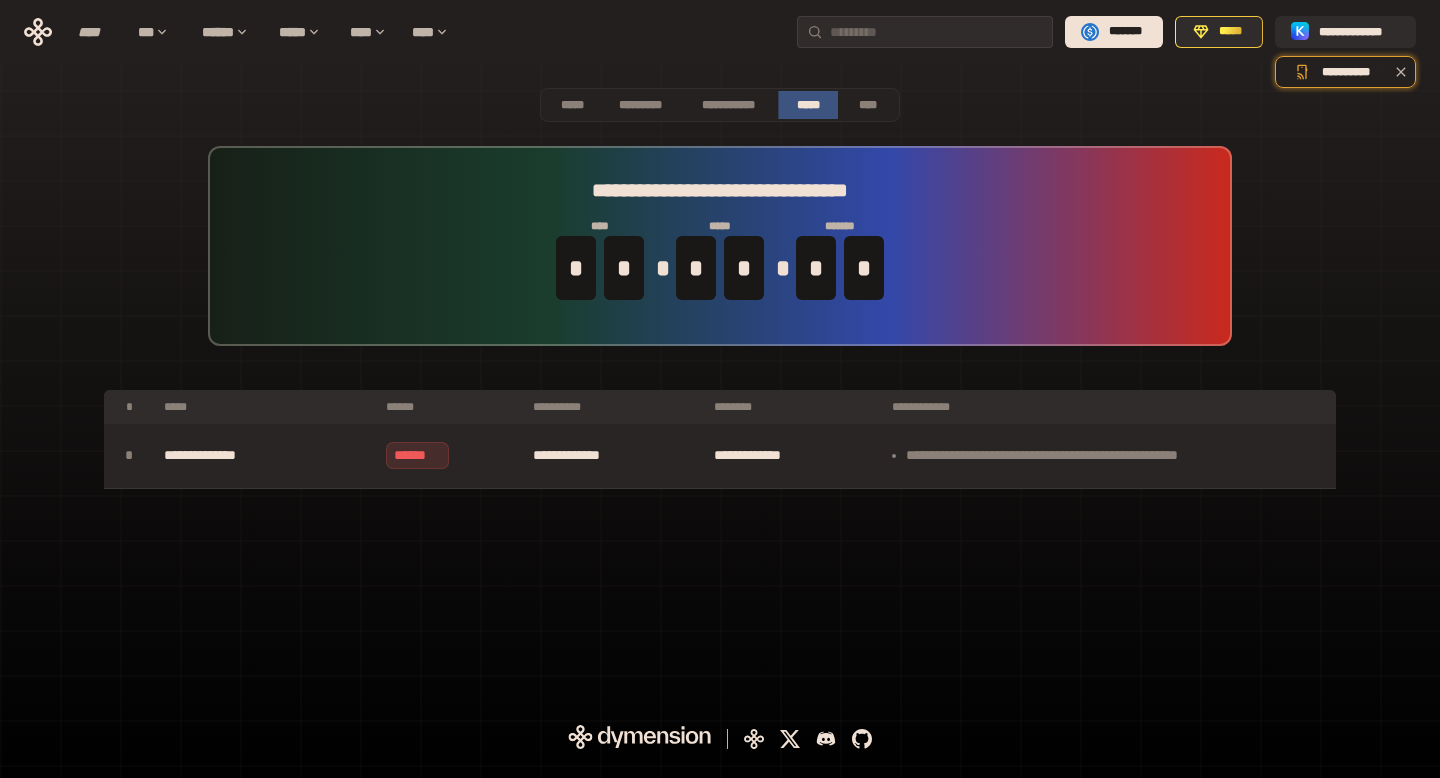 click on "******" at bounding box center (417, 455) 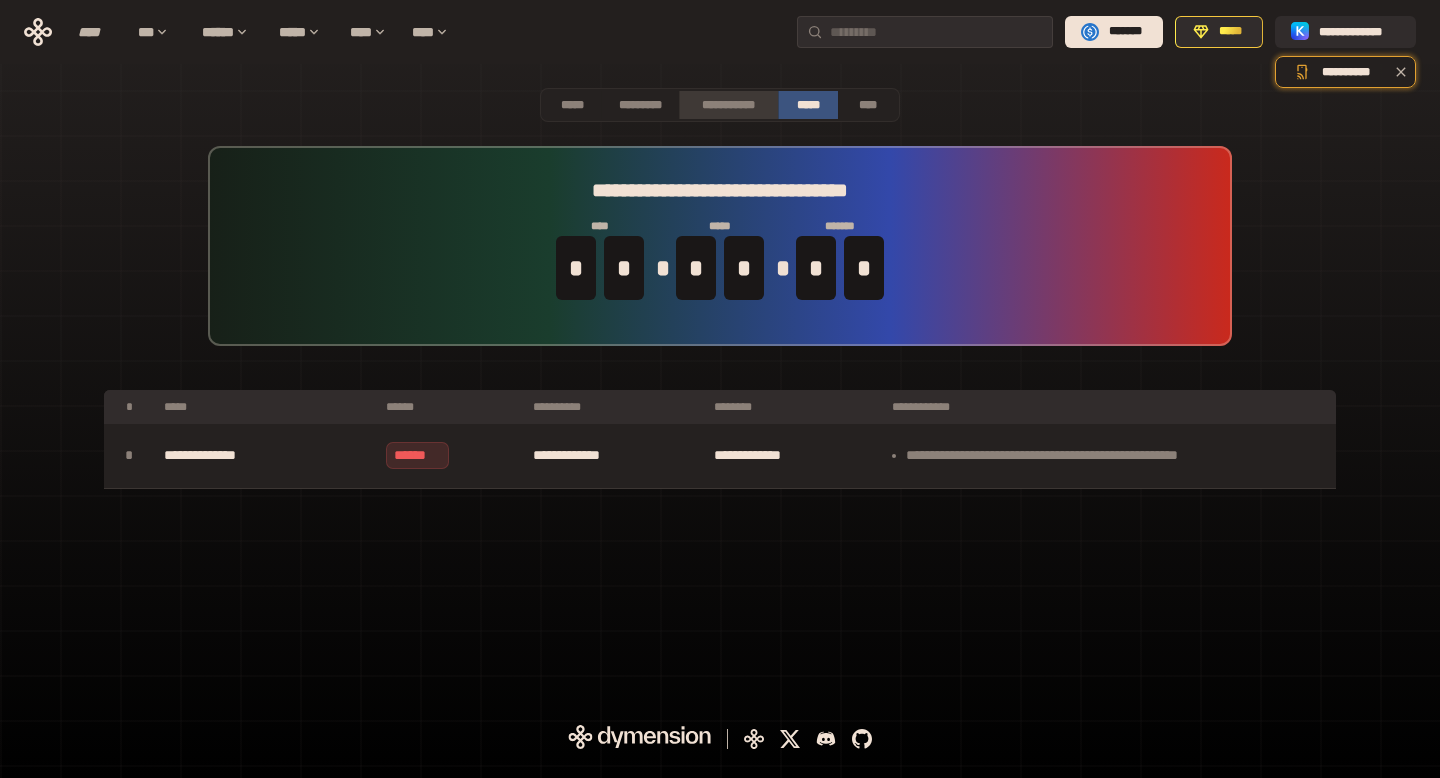 click on "**********" at bounding box center [728, 105] 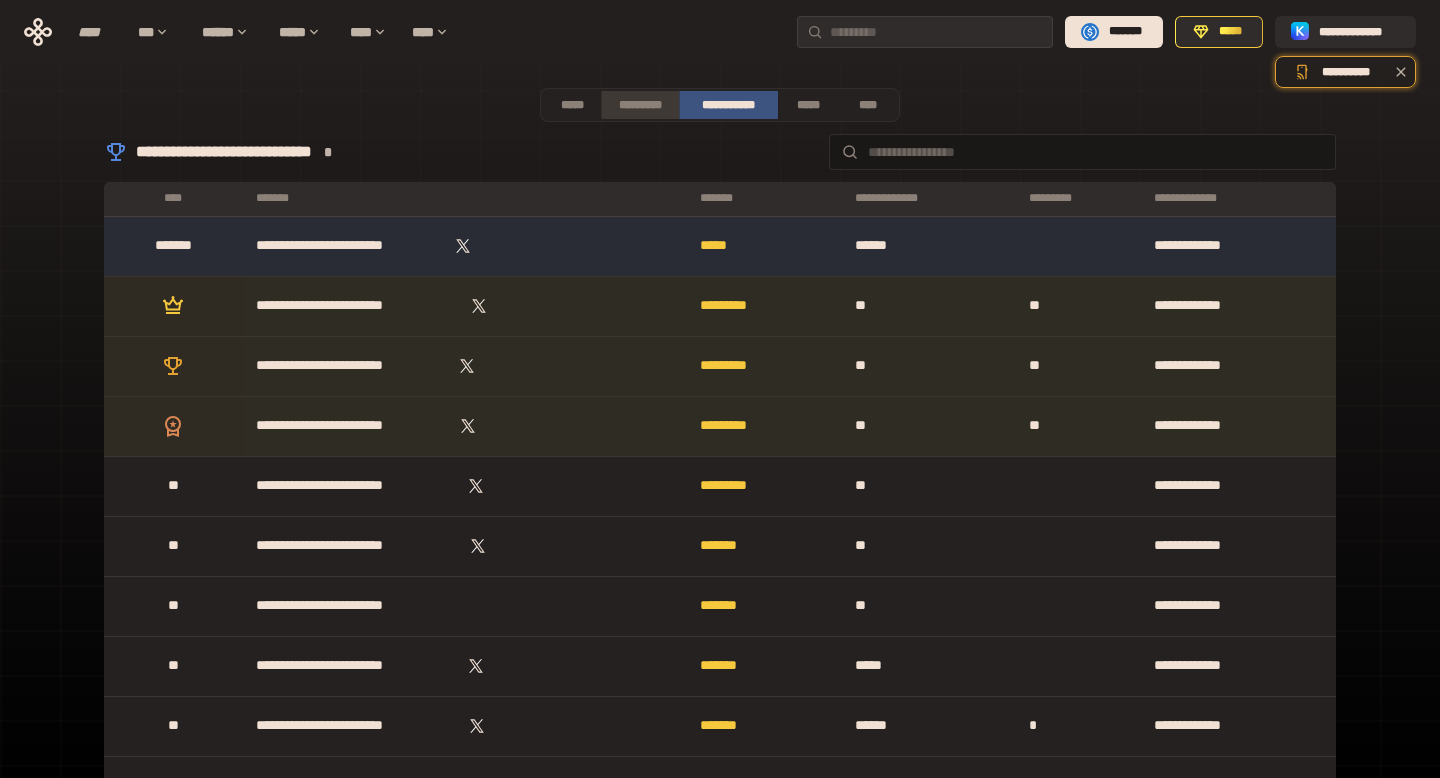 click on "*********" at bounding box center [639, 105] 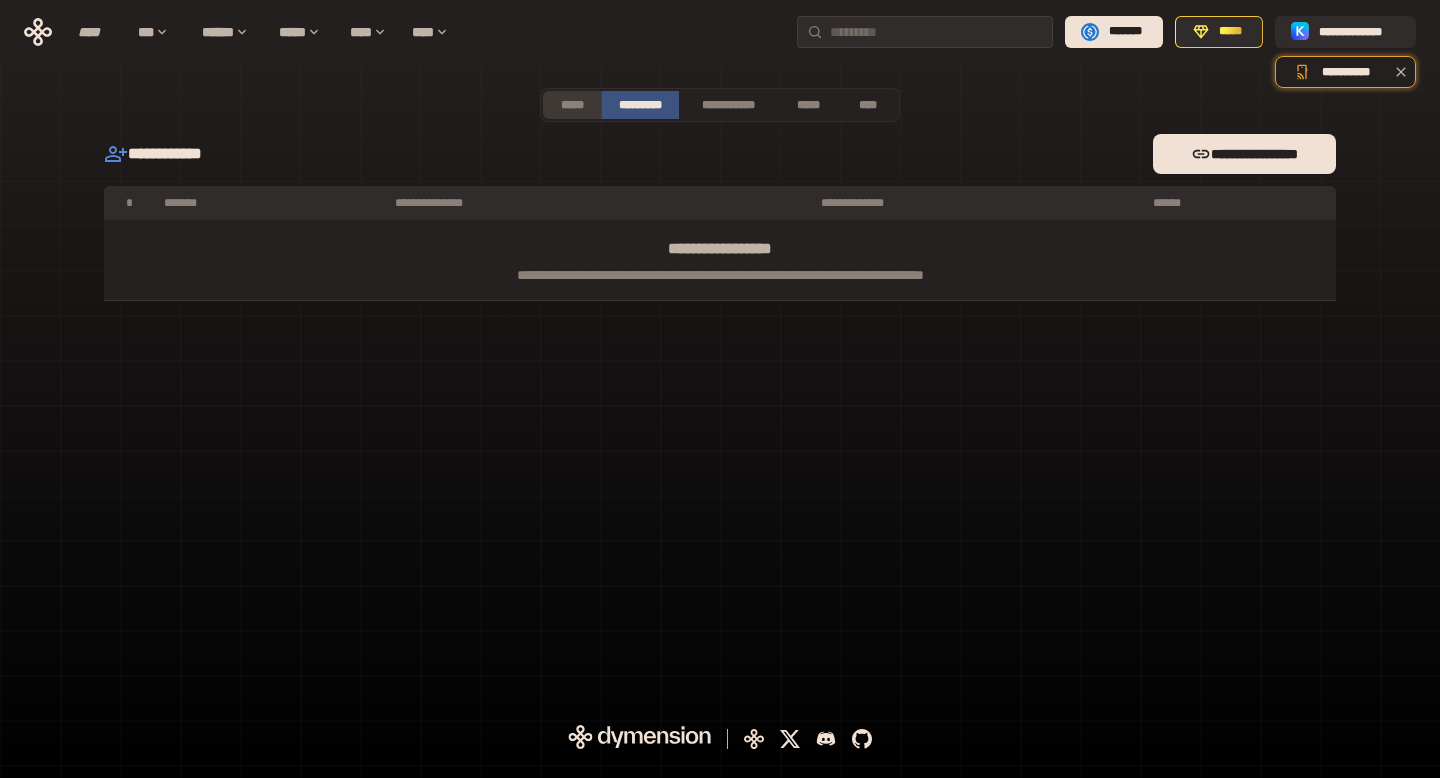click on "*****" at bounding box center (572, 105) 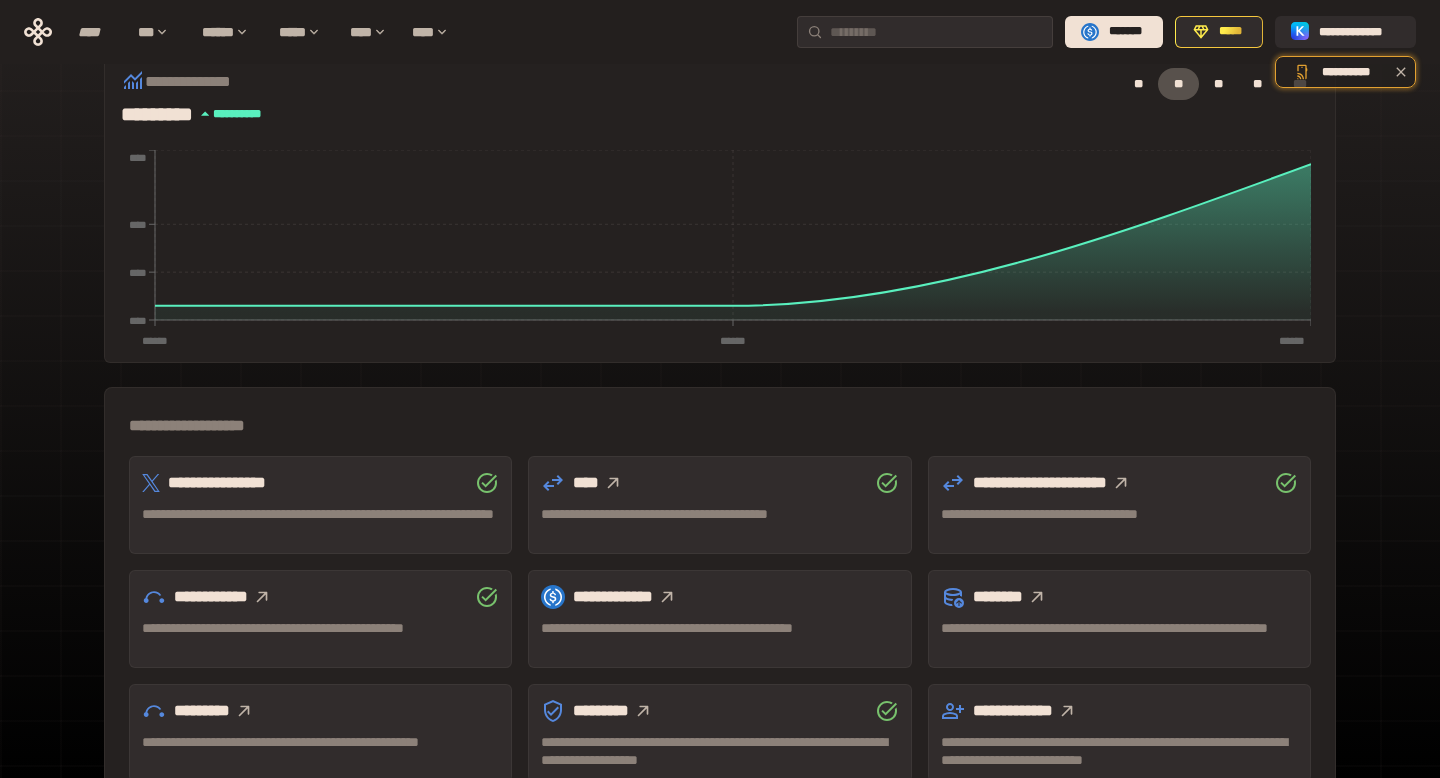scroll, scrollTop: 430, scrollLeft: 0, axis: vertical 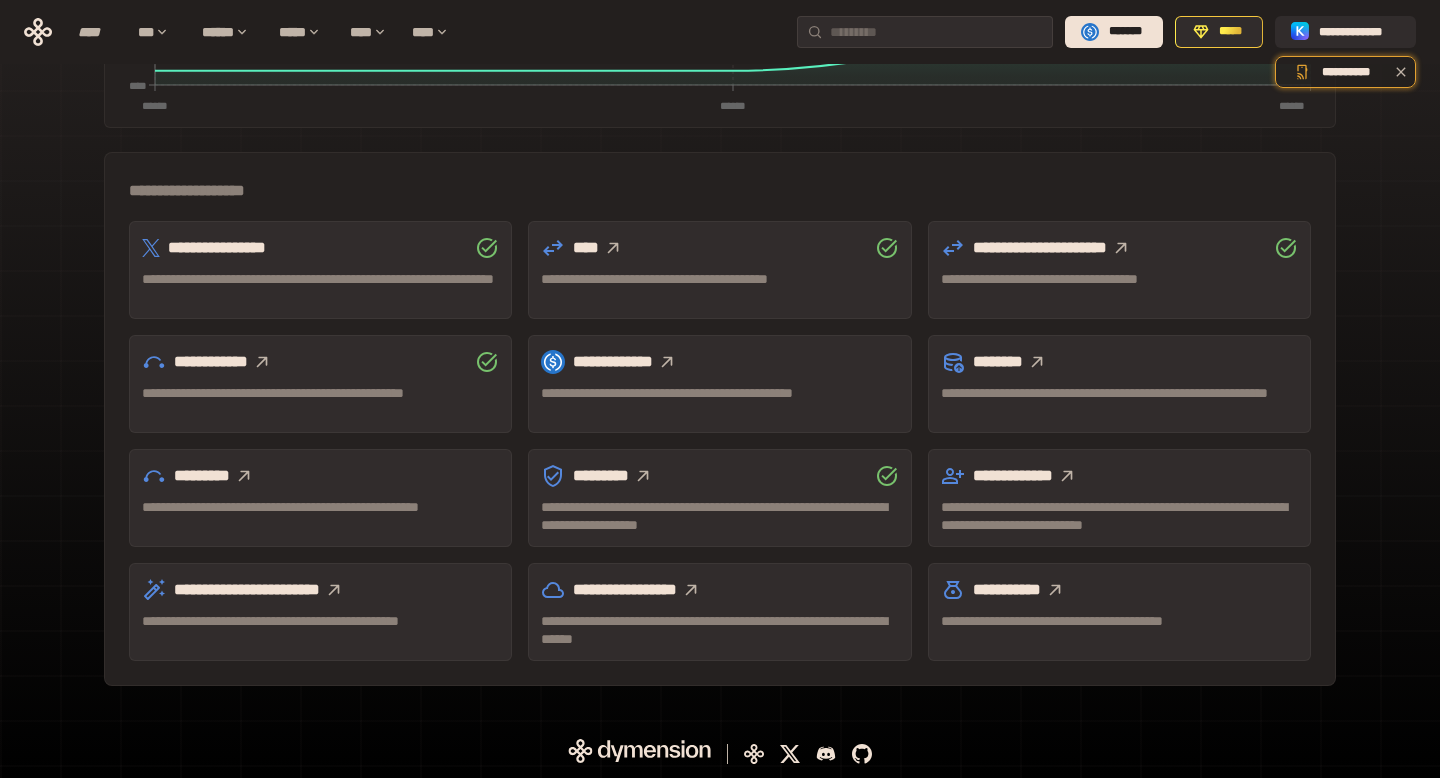 click 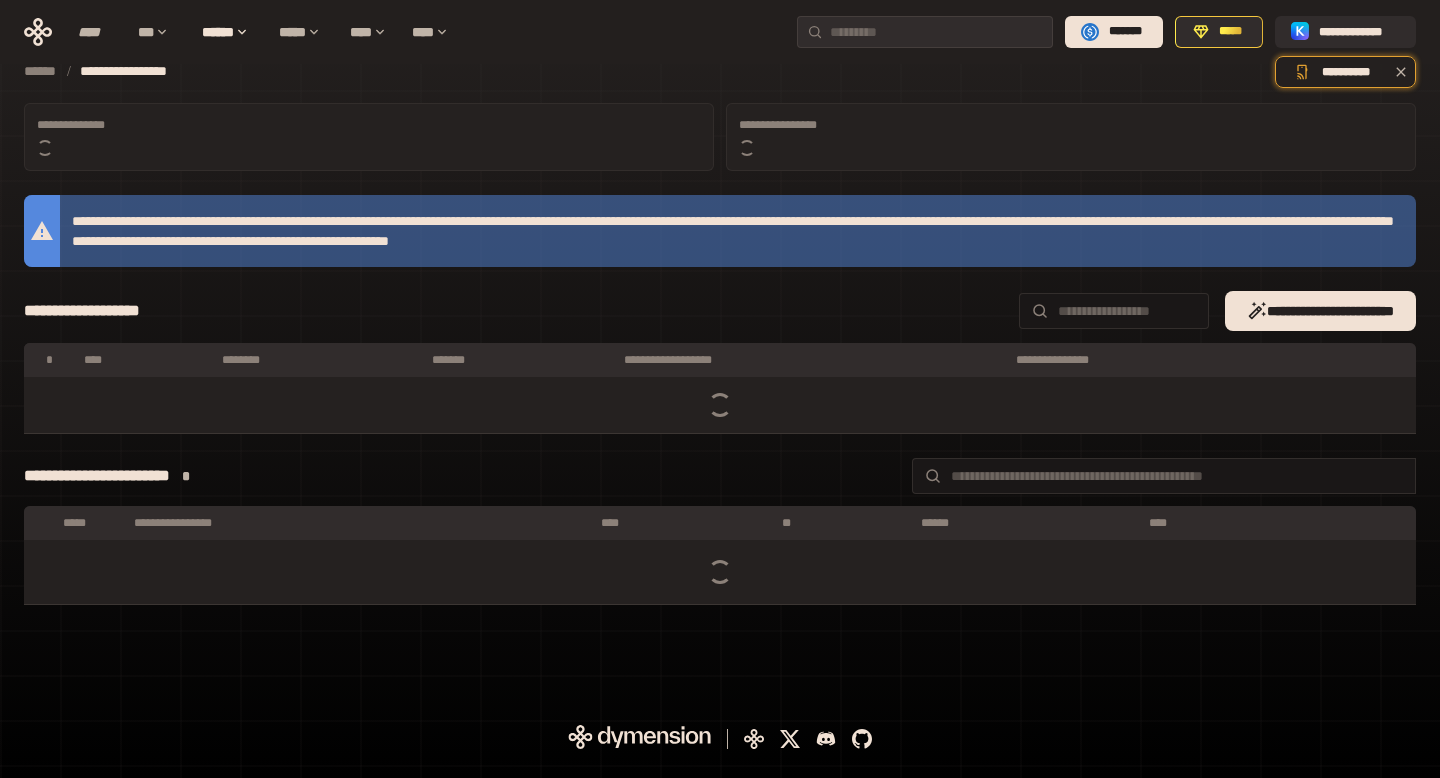 scroll, scrollTop: 0, scrollLeft: 0, axis: both 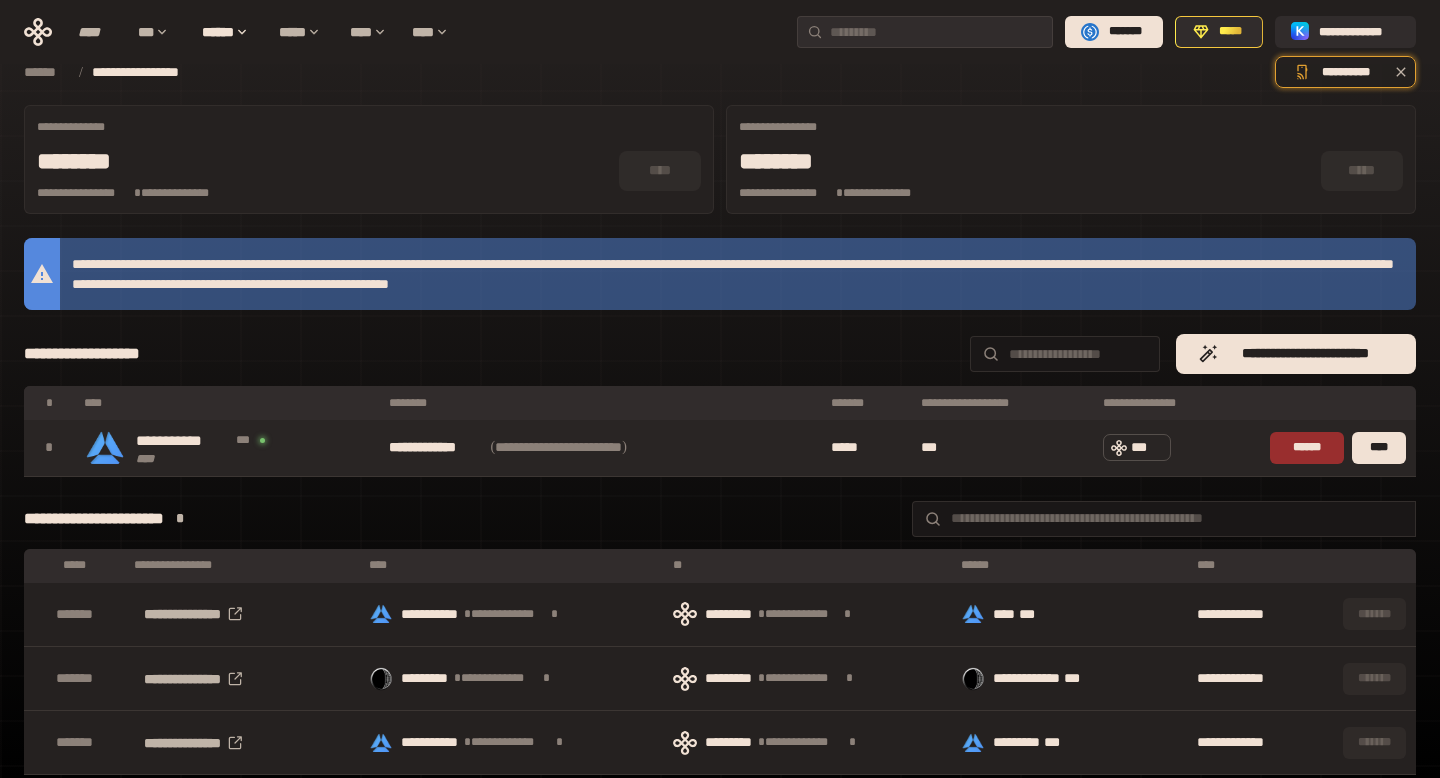 click on "******" at bounding box center (1307, 448) 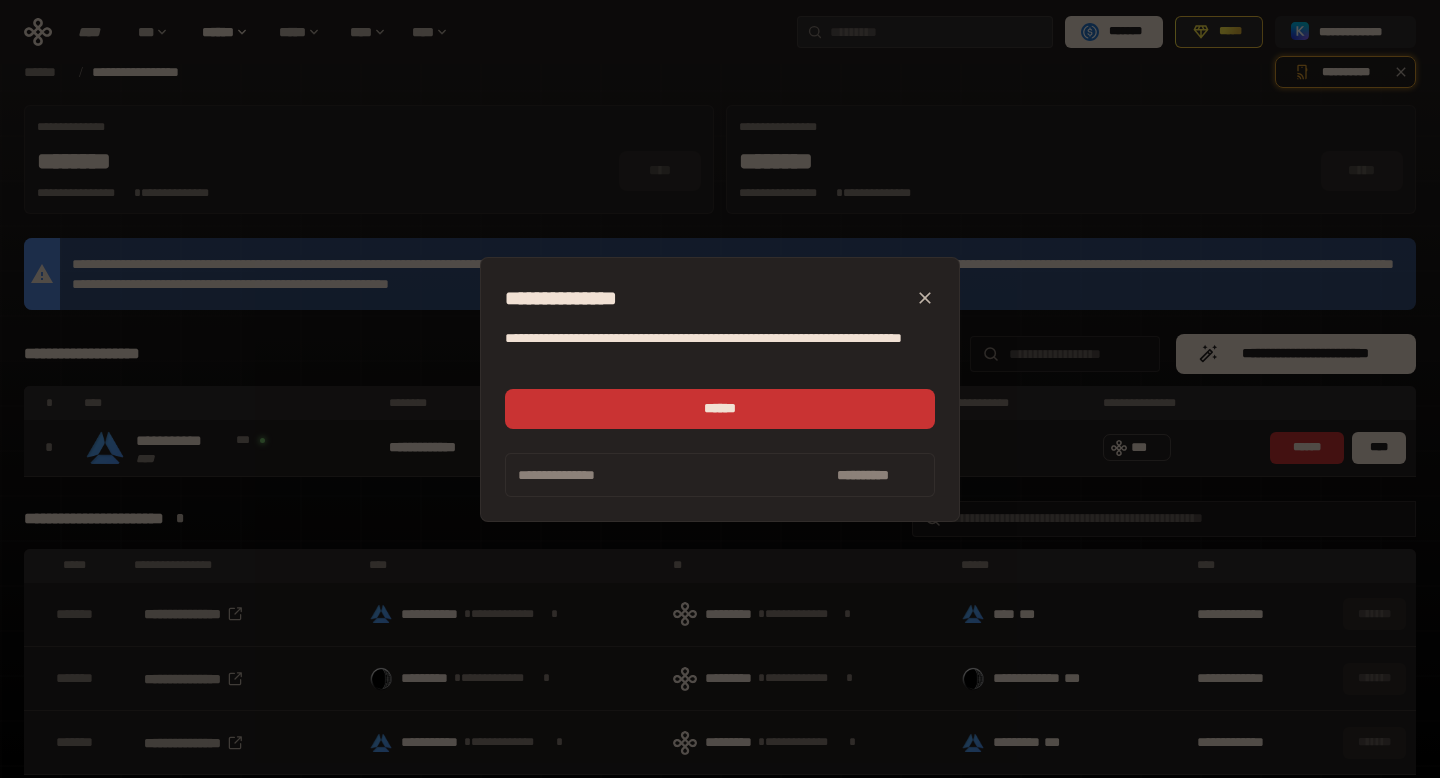 click 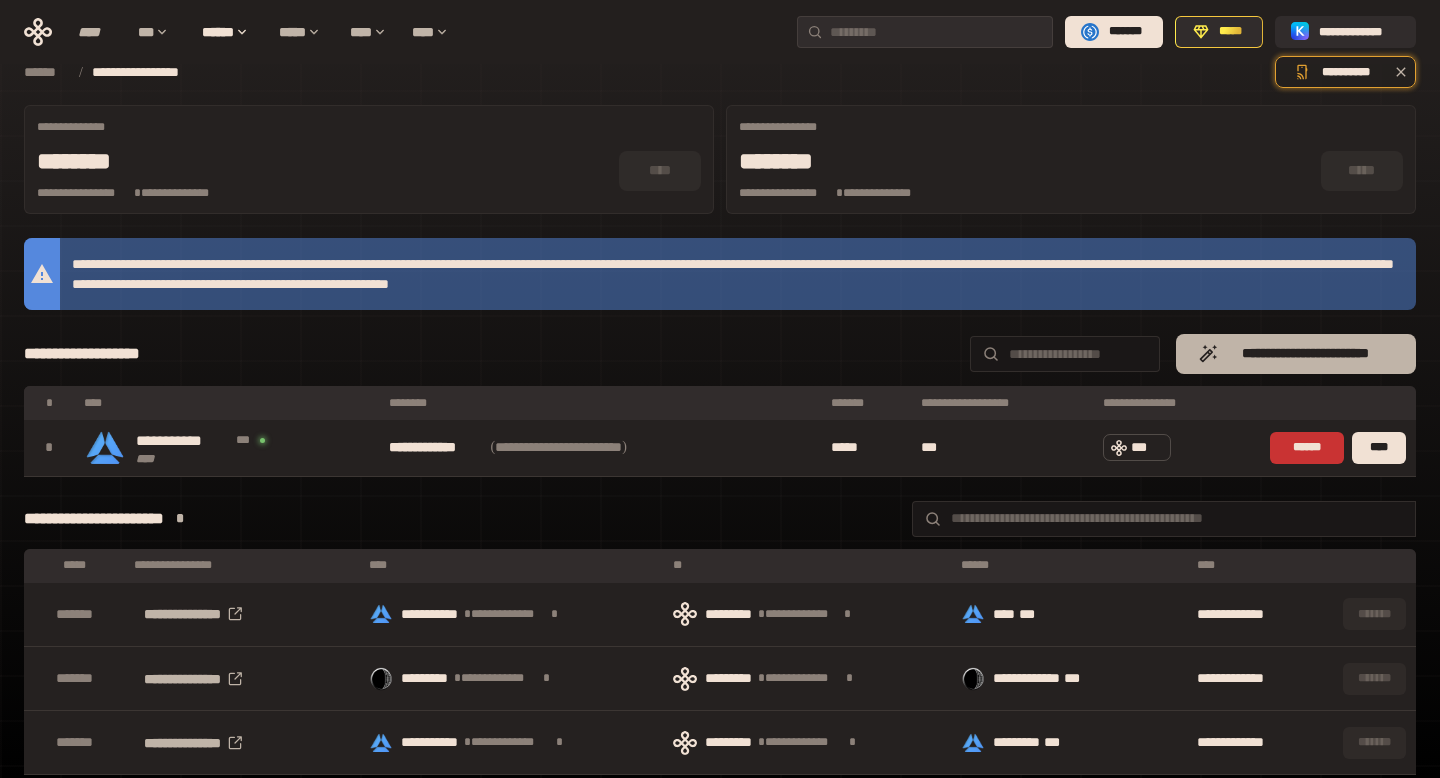 click on "**********" at bounding box center [1296, 354] 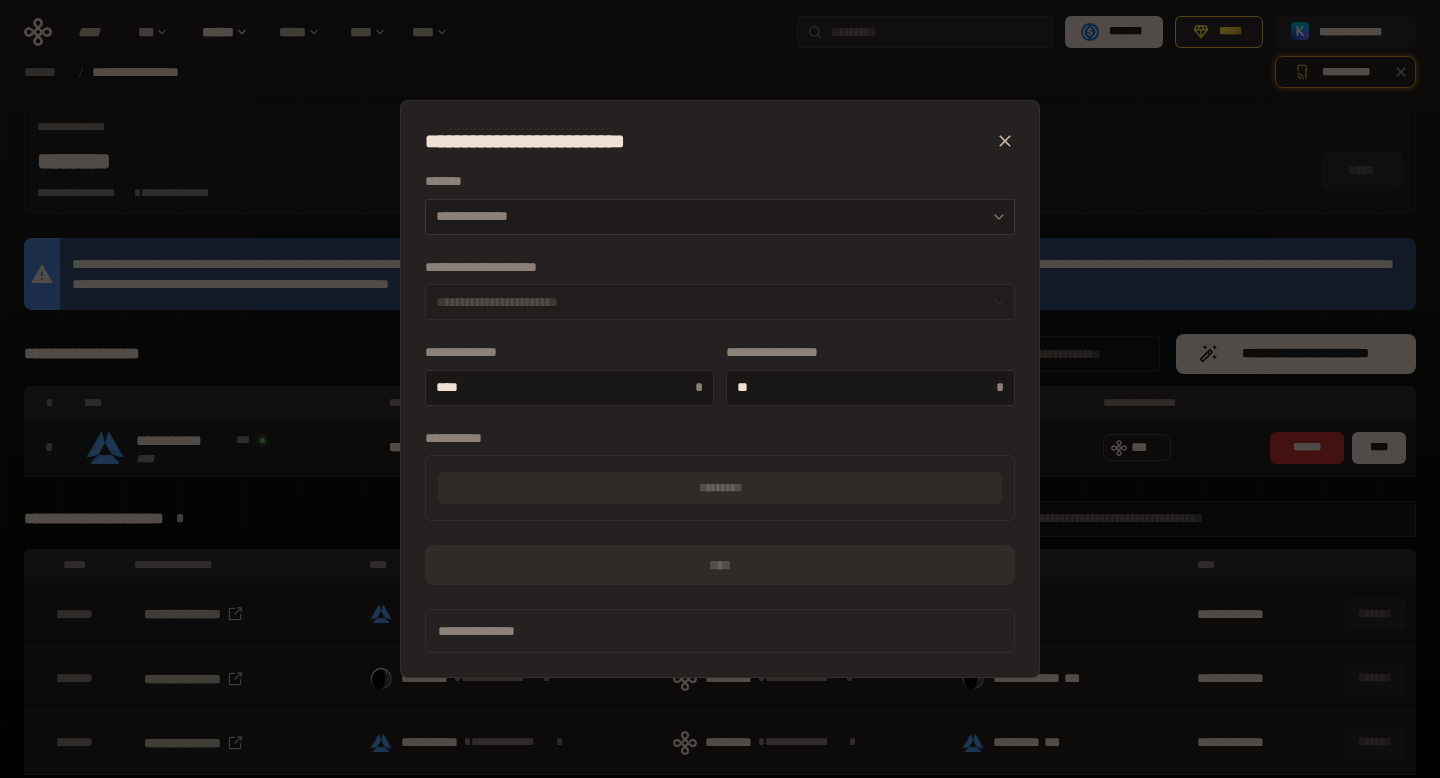 click 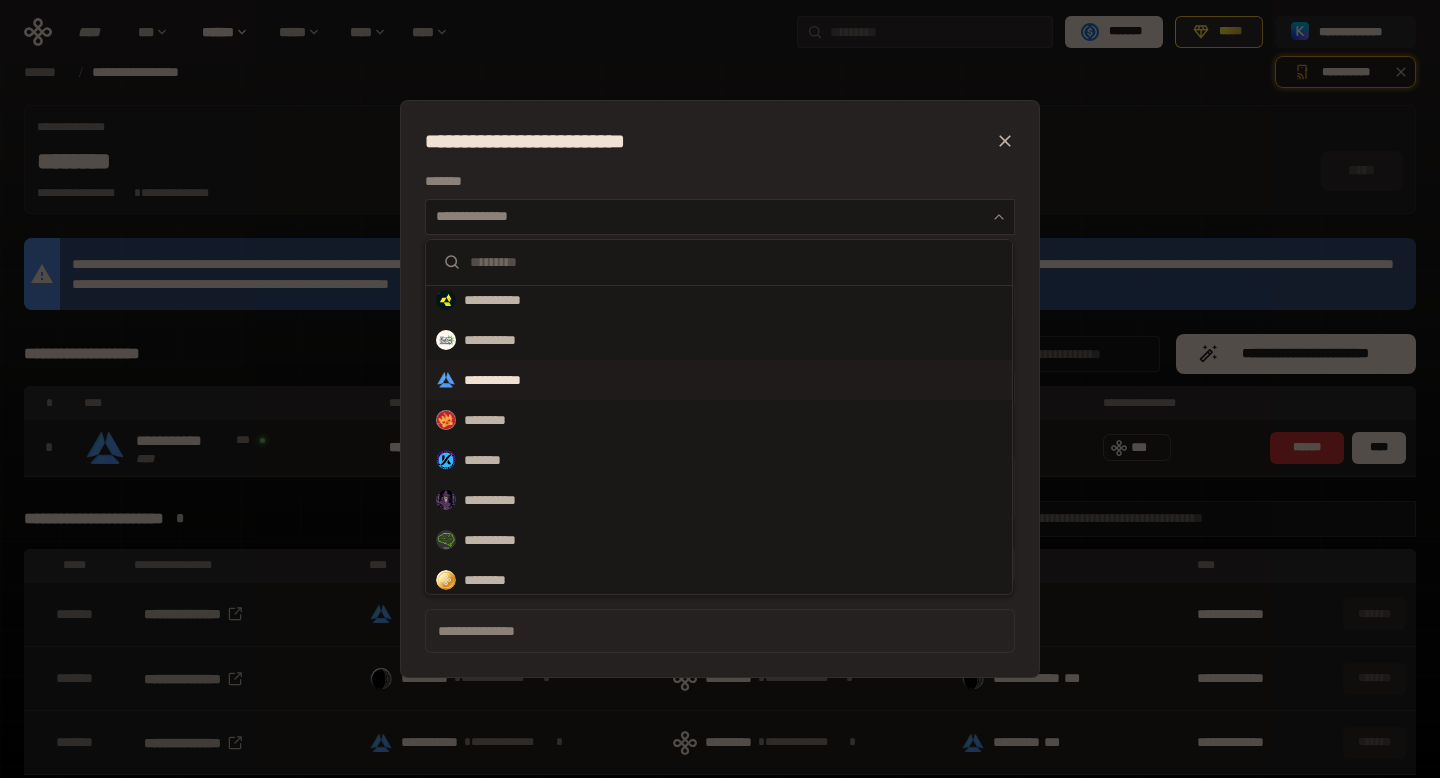 scroll, scrollTop: 132, scrollLeft: 0, axis: vertical 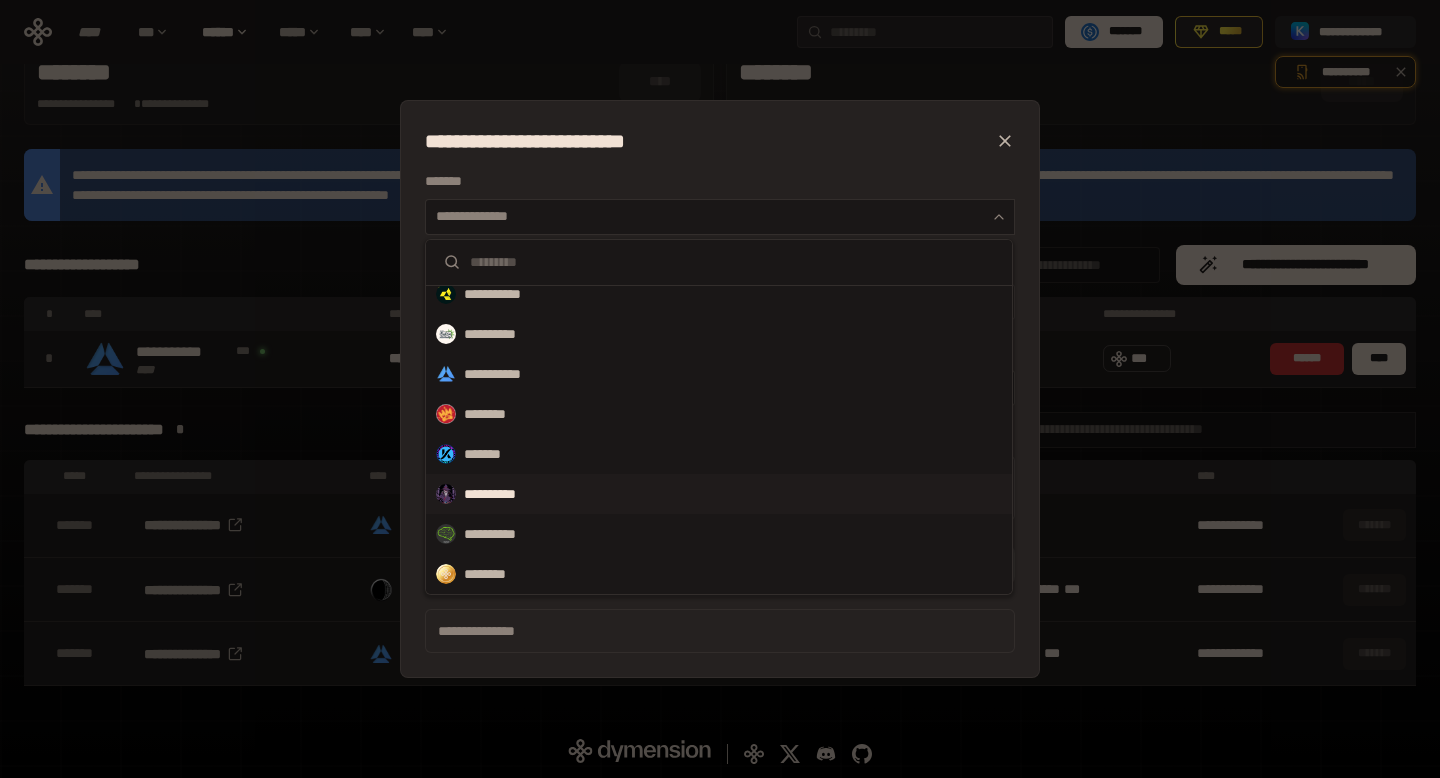 click on "**********" at bounding box center [719, 494] 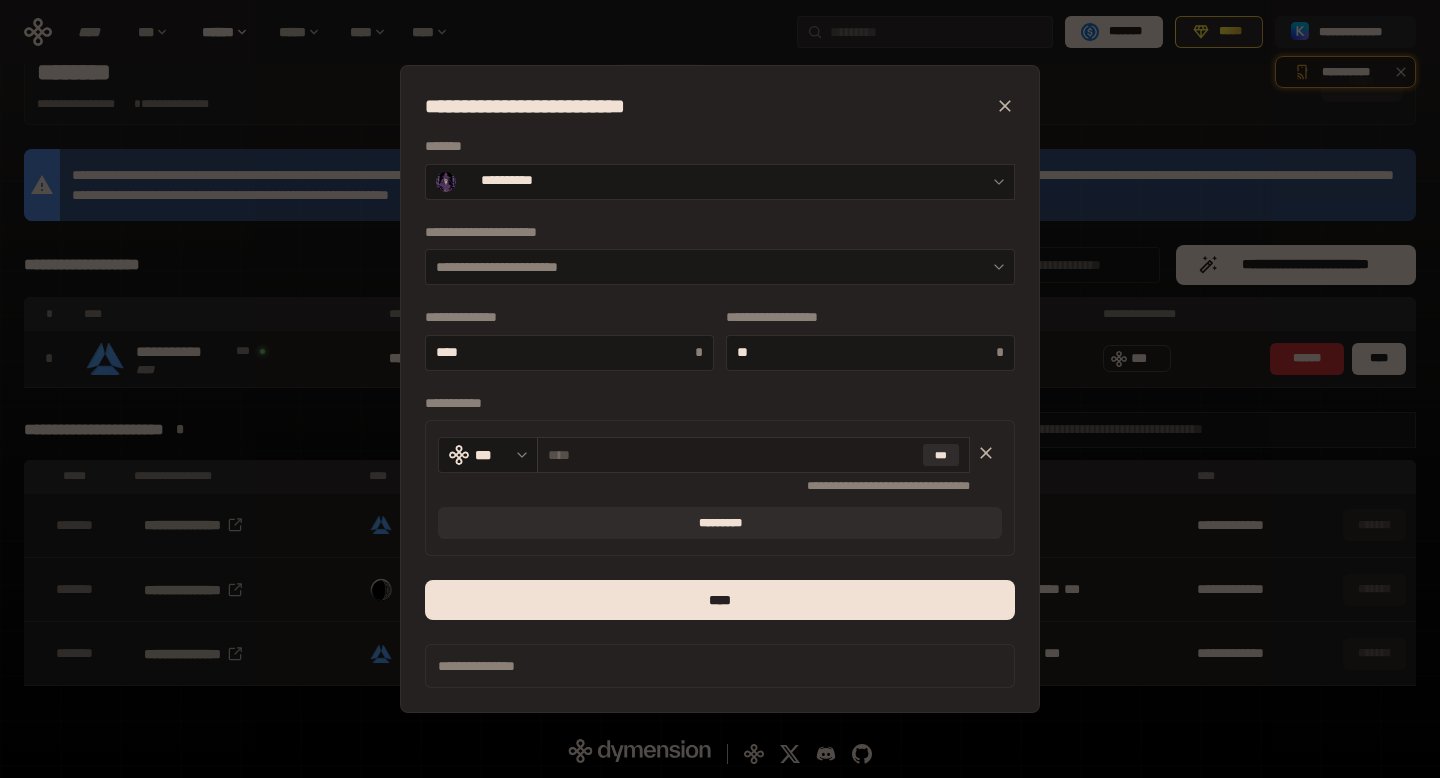 click at bounding box center [731, 455] 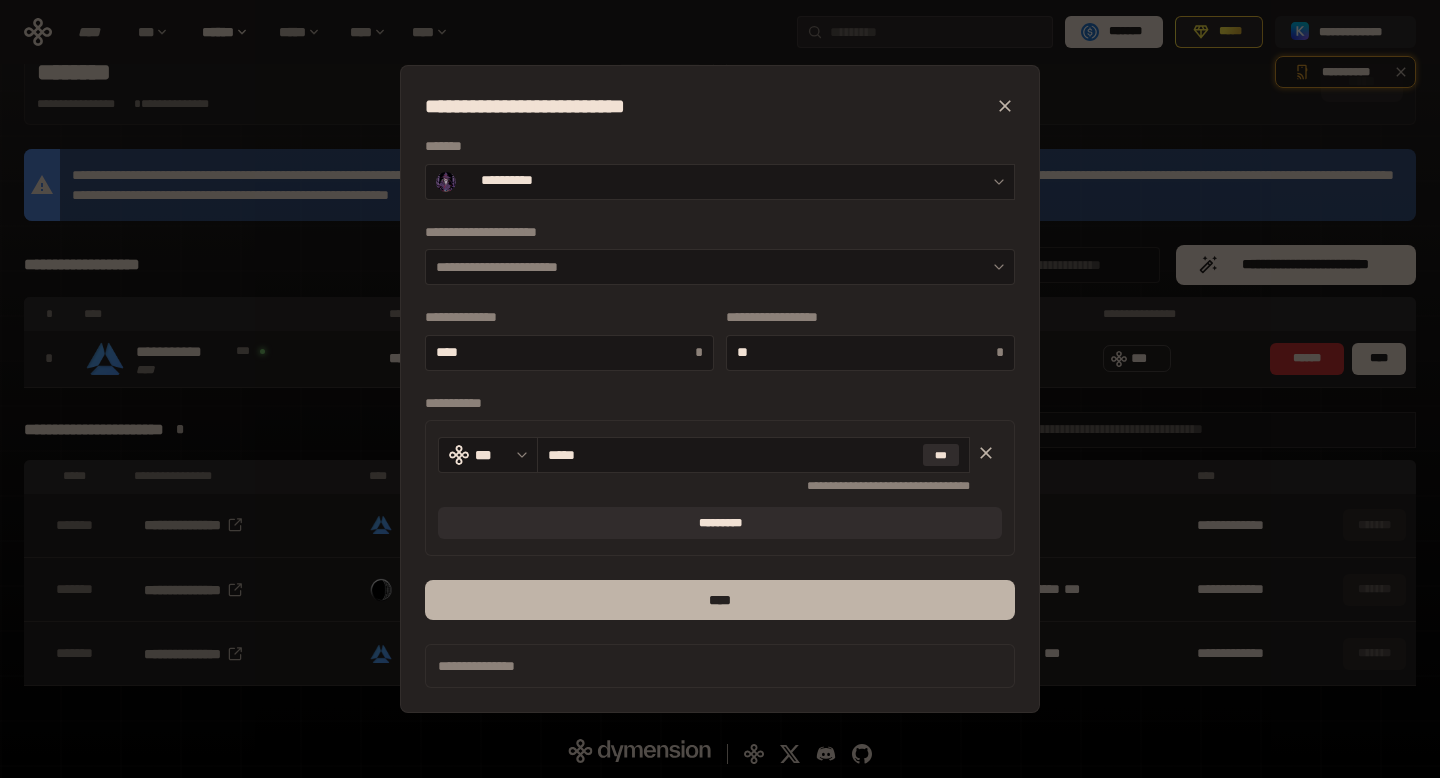type on "*****" 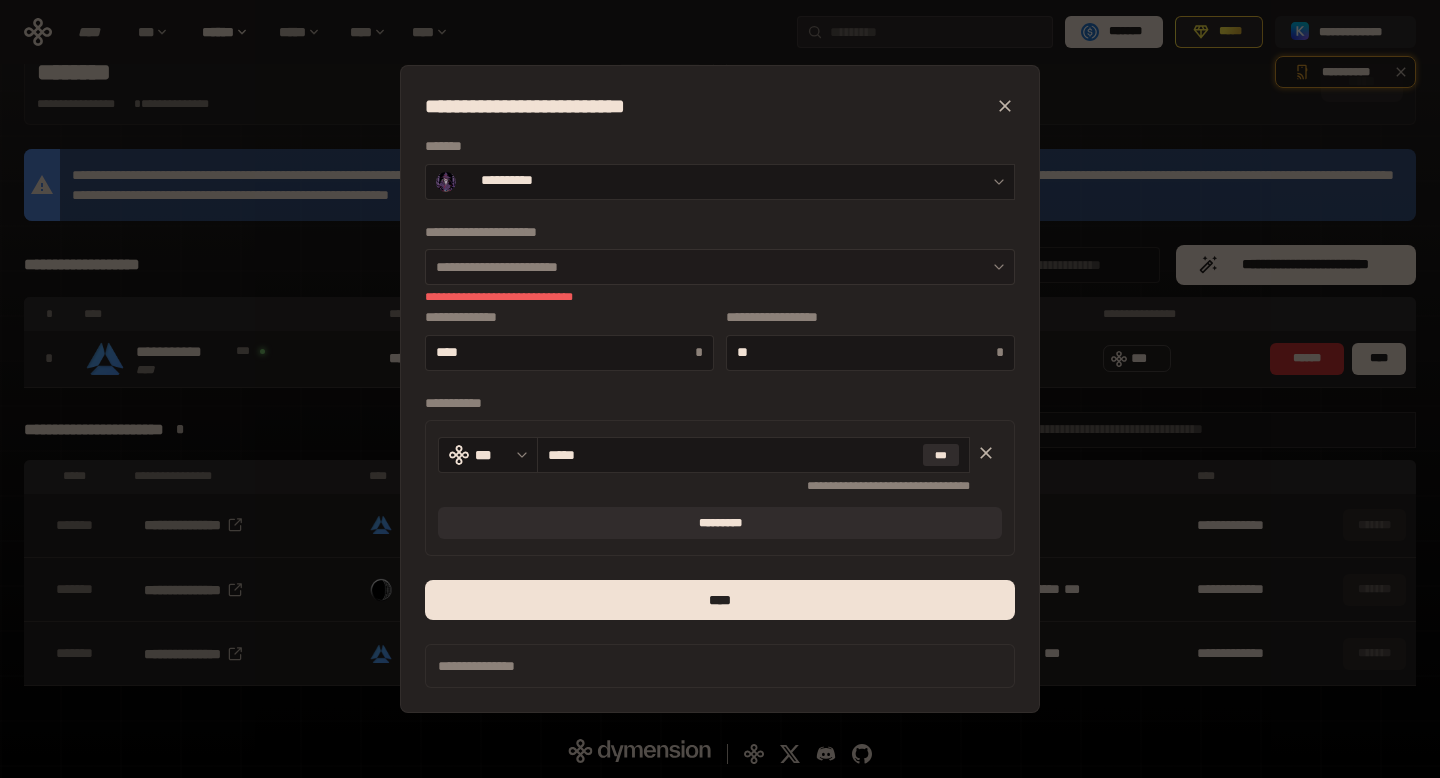 click on "**********" at bounding box center [720, 267] 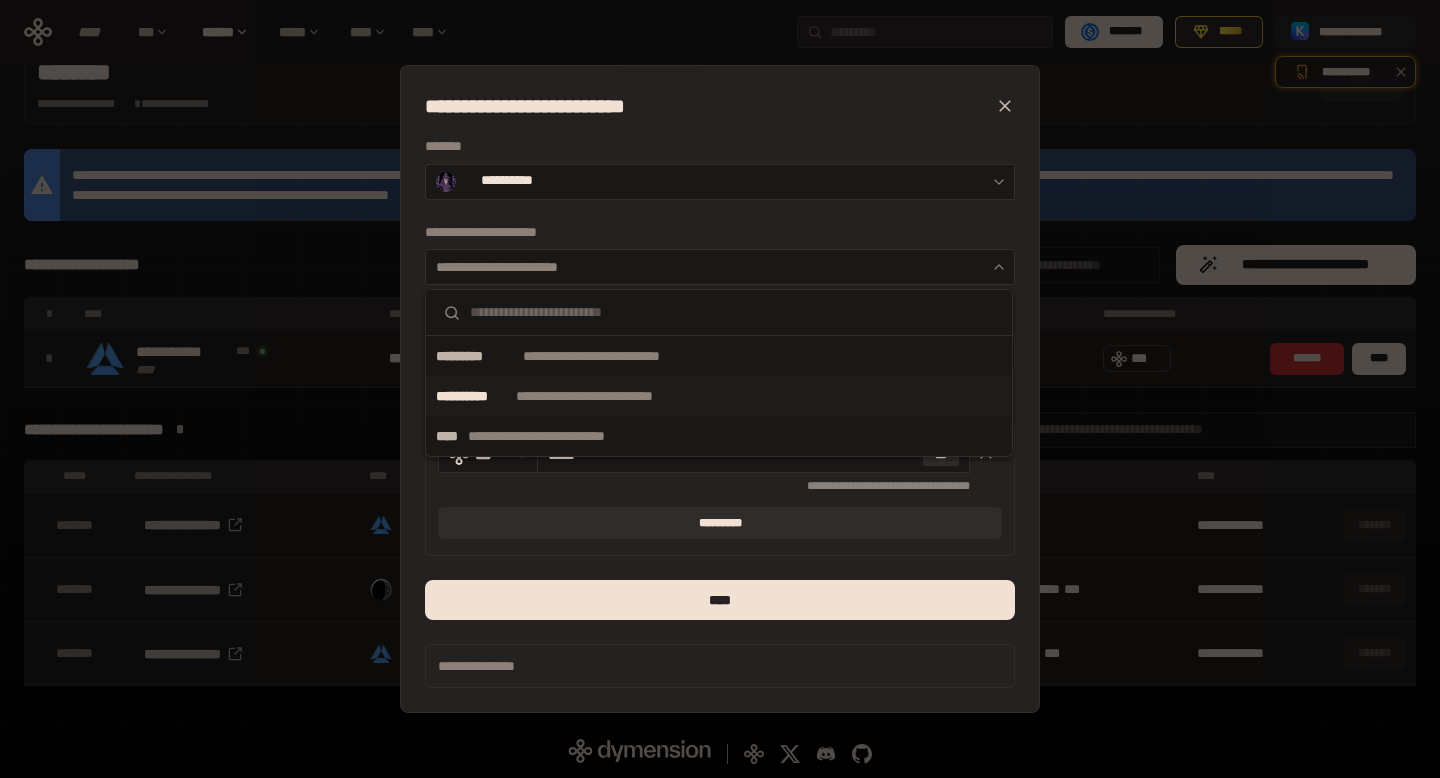 click on "**********" at bounding box center [616, 396] 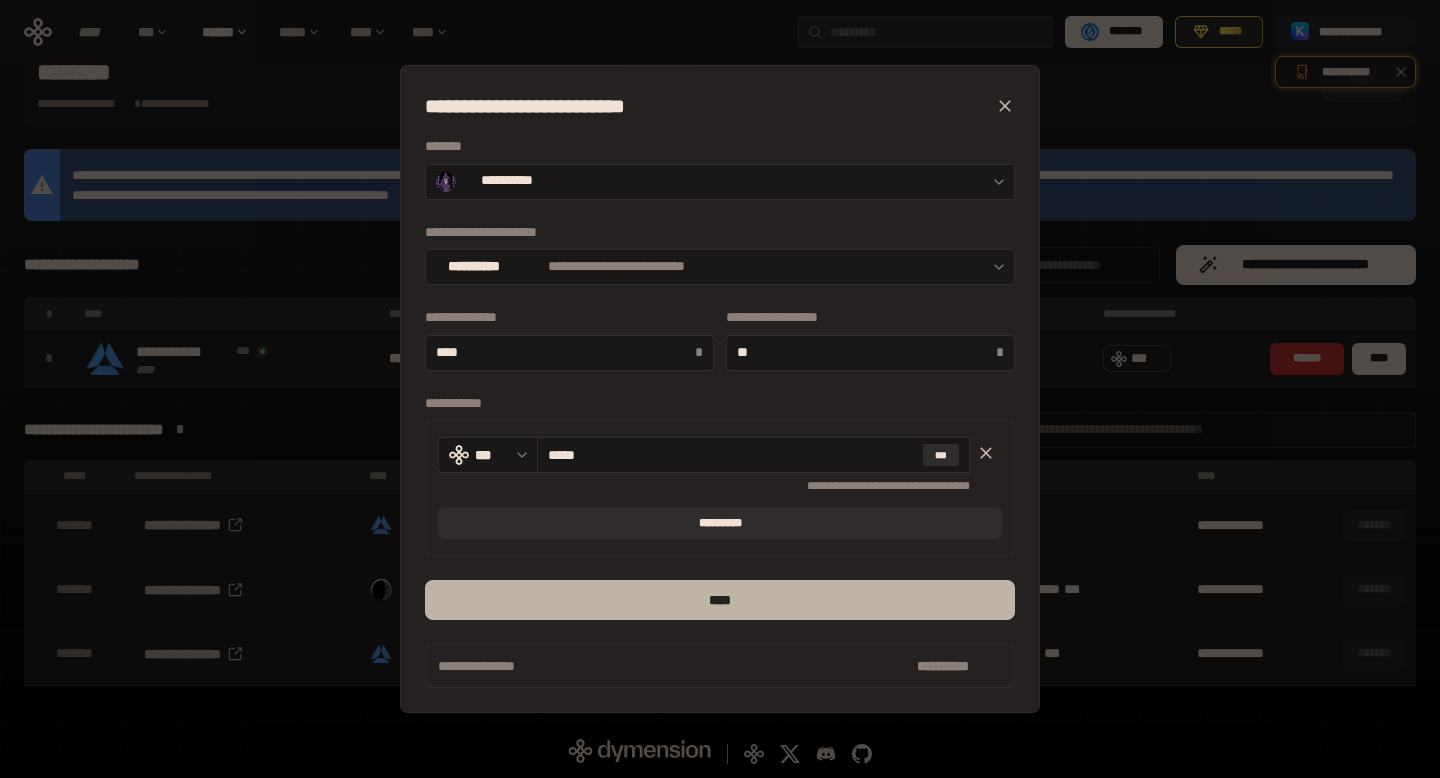 click on "****" at bounding box center (720, 600) 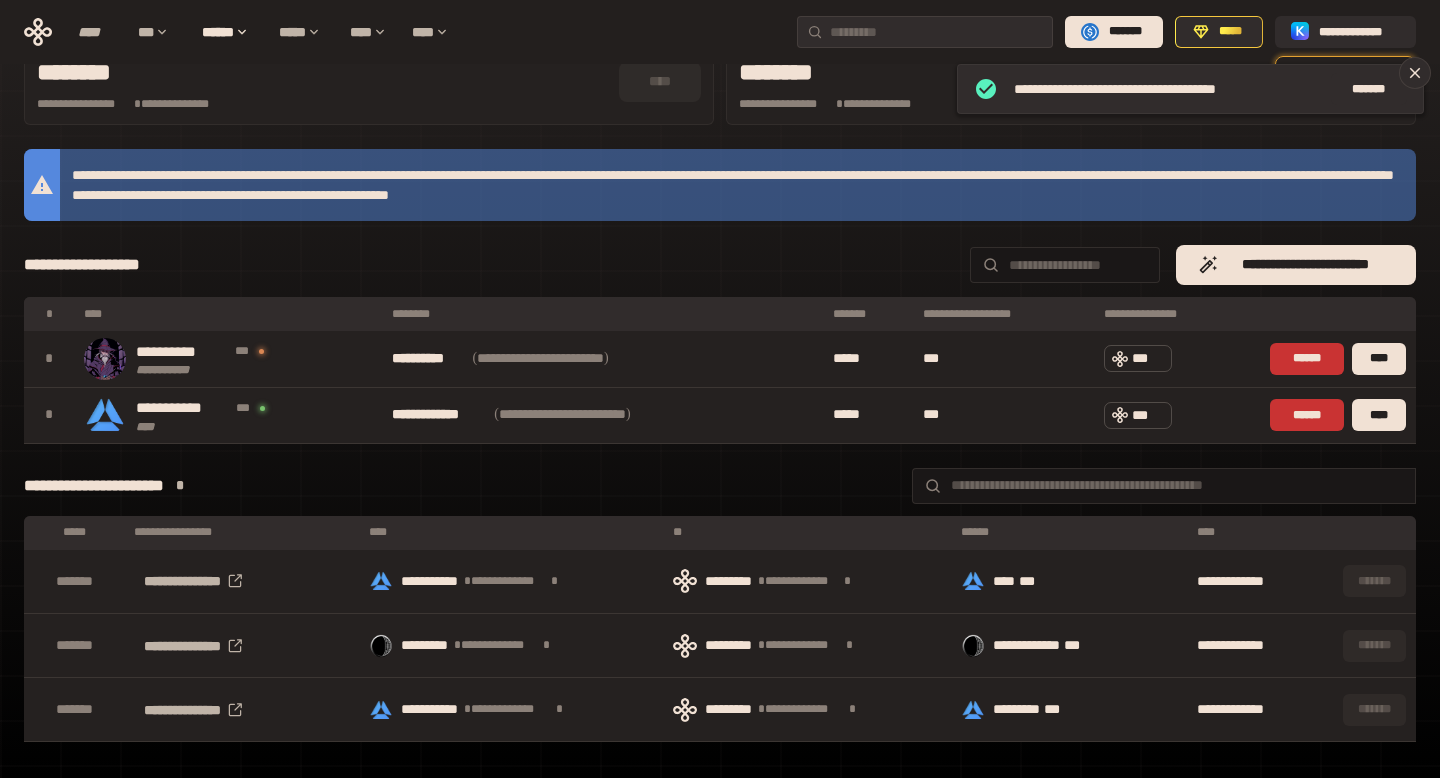 scroll, scrollTop: 0, scrollLeft: 0, axis: both 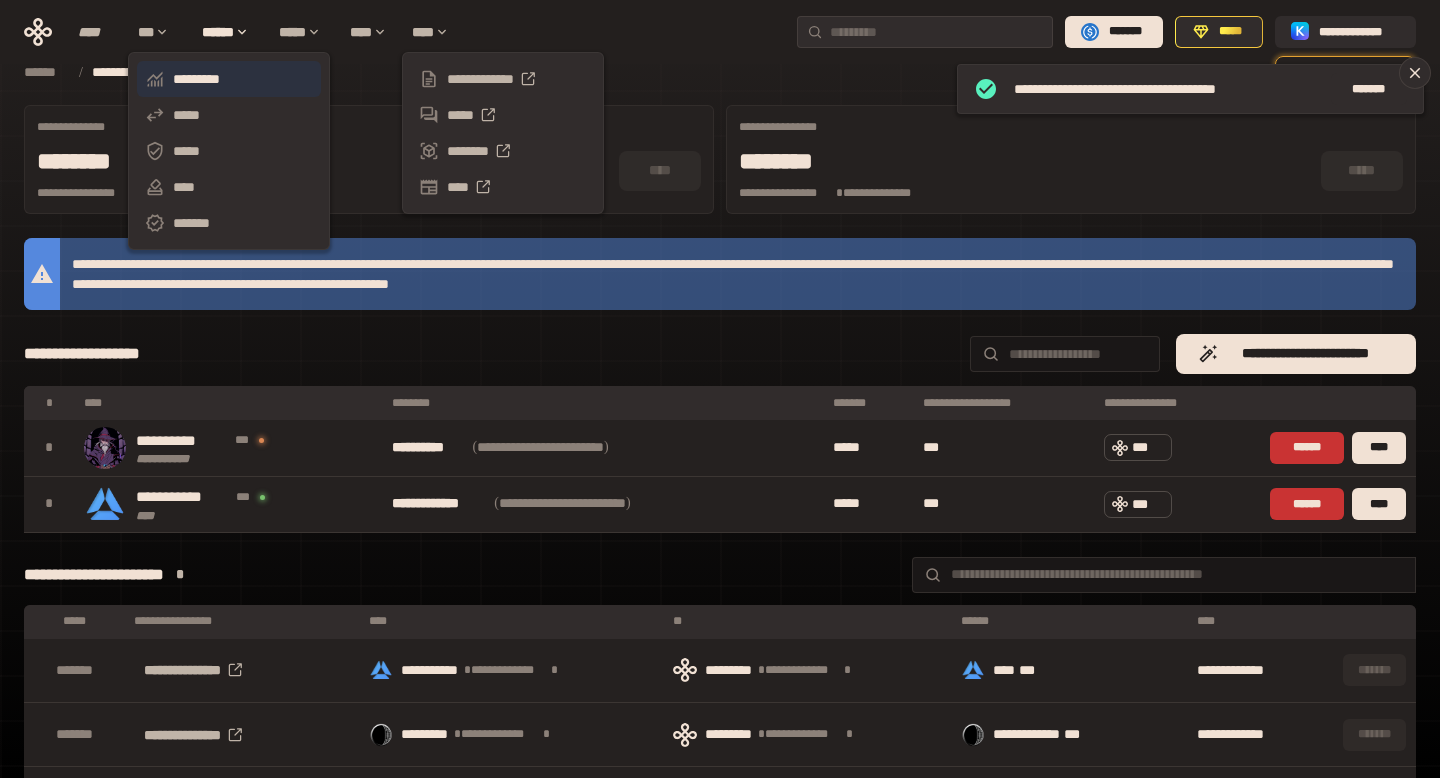 click on "*********" at bounding box center (229, 79) 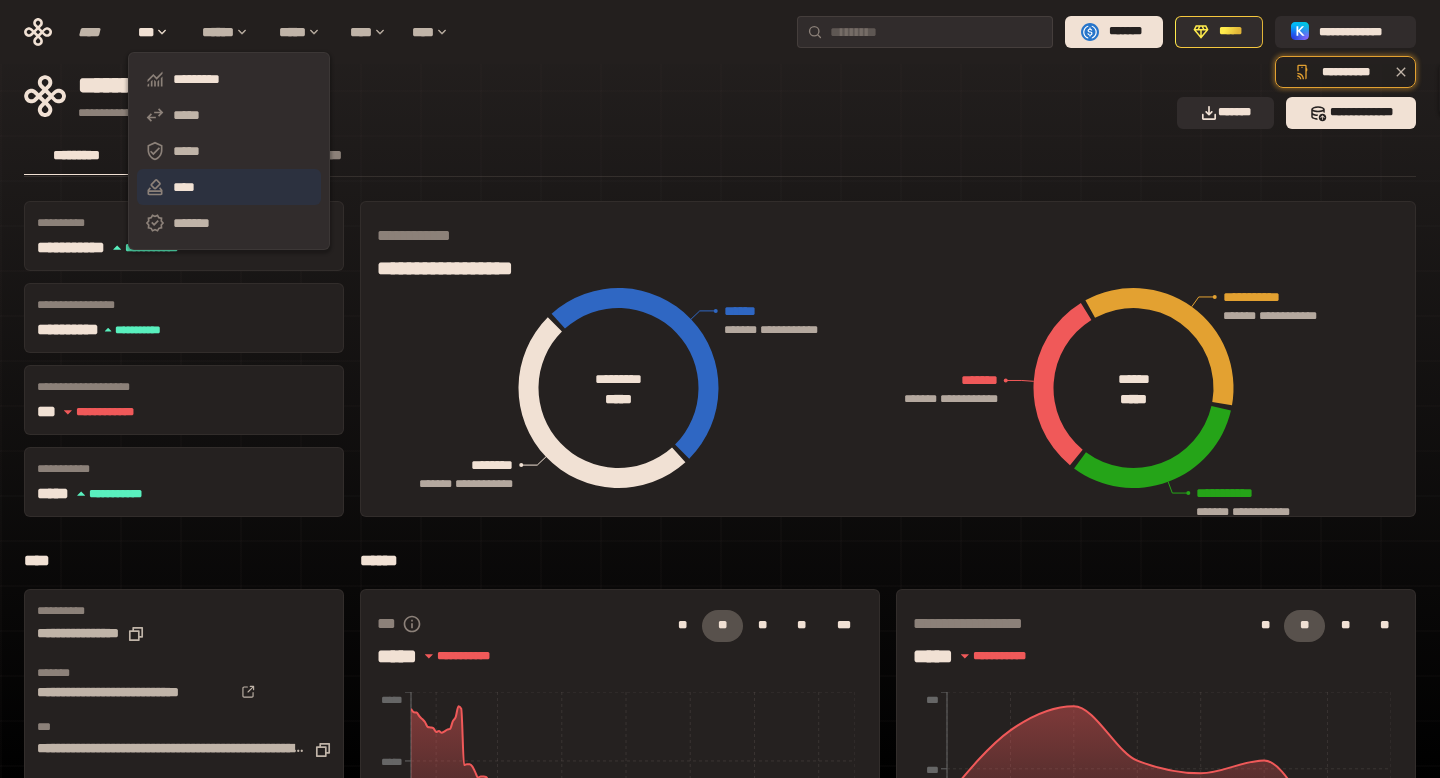 click on "****" at bounding box center (229, 187) 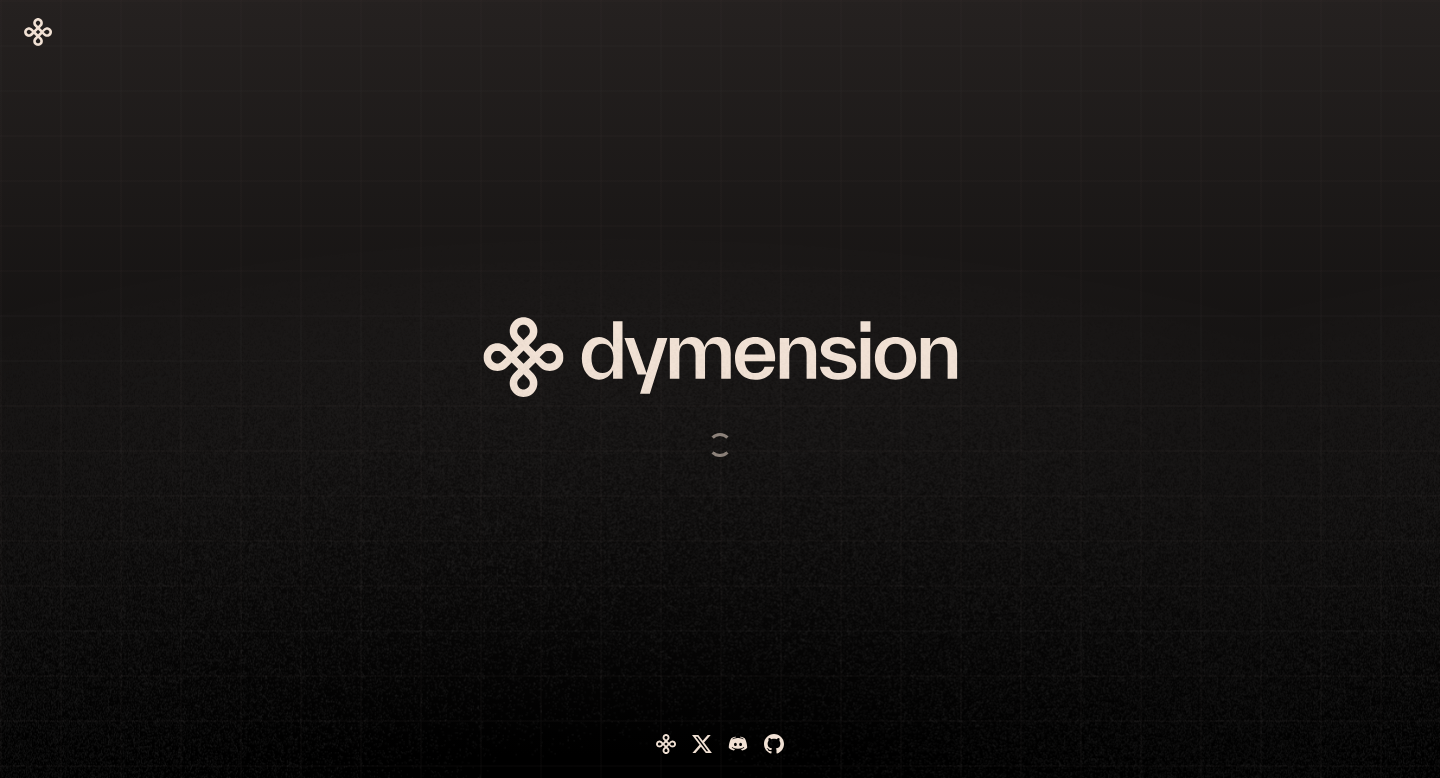 scroll, scrollTop: 0, scrollLeft: 0, axis: both 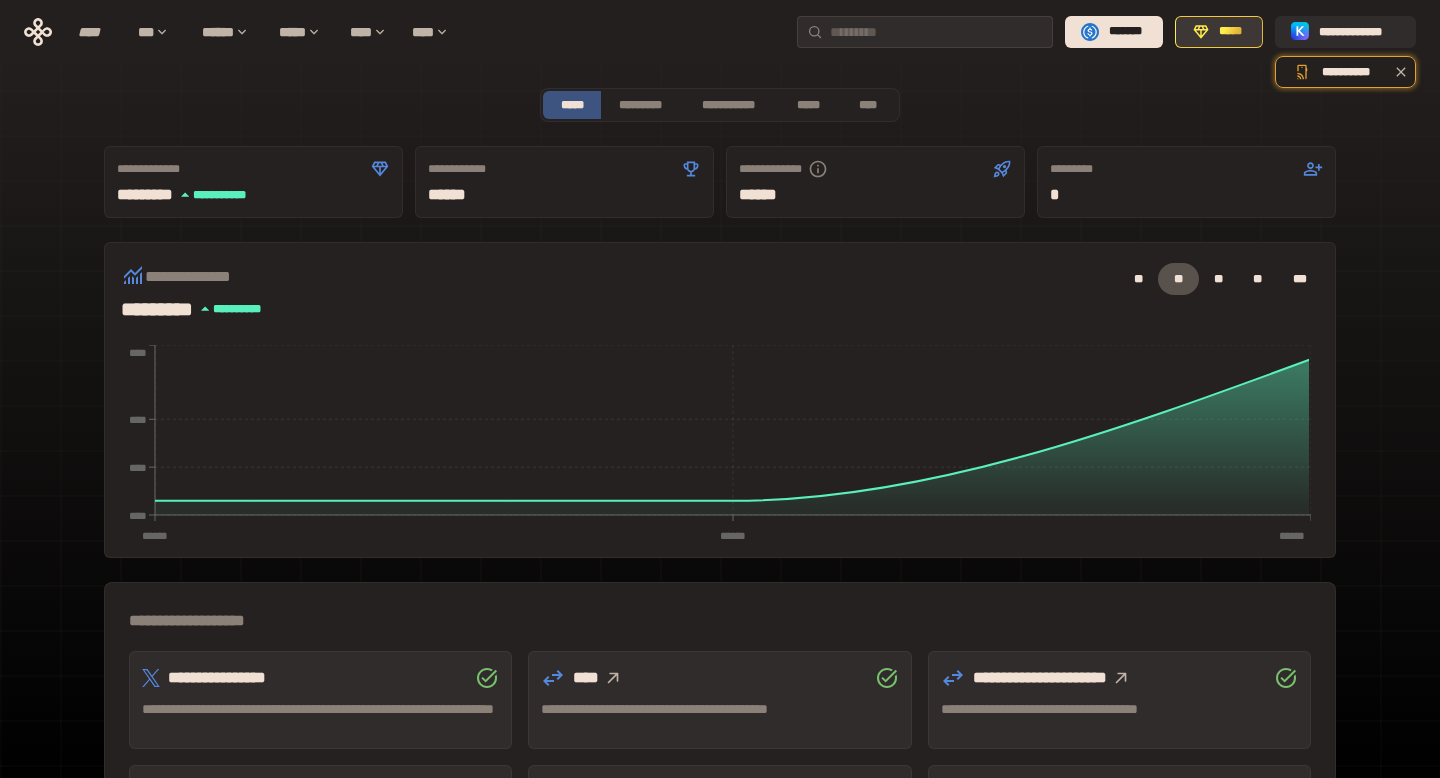 click 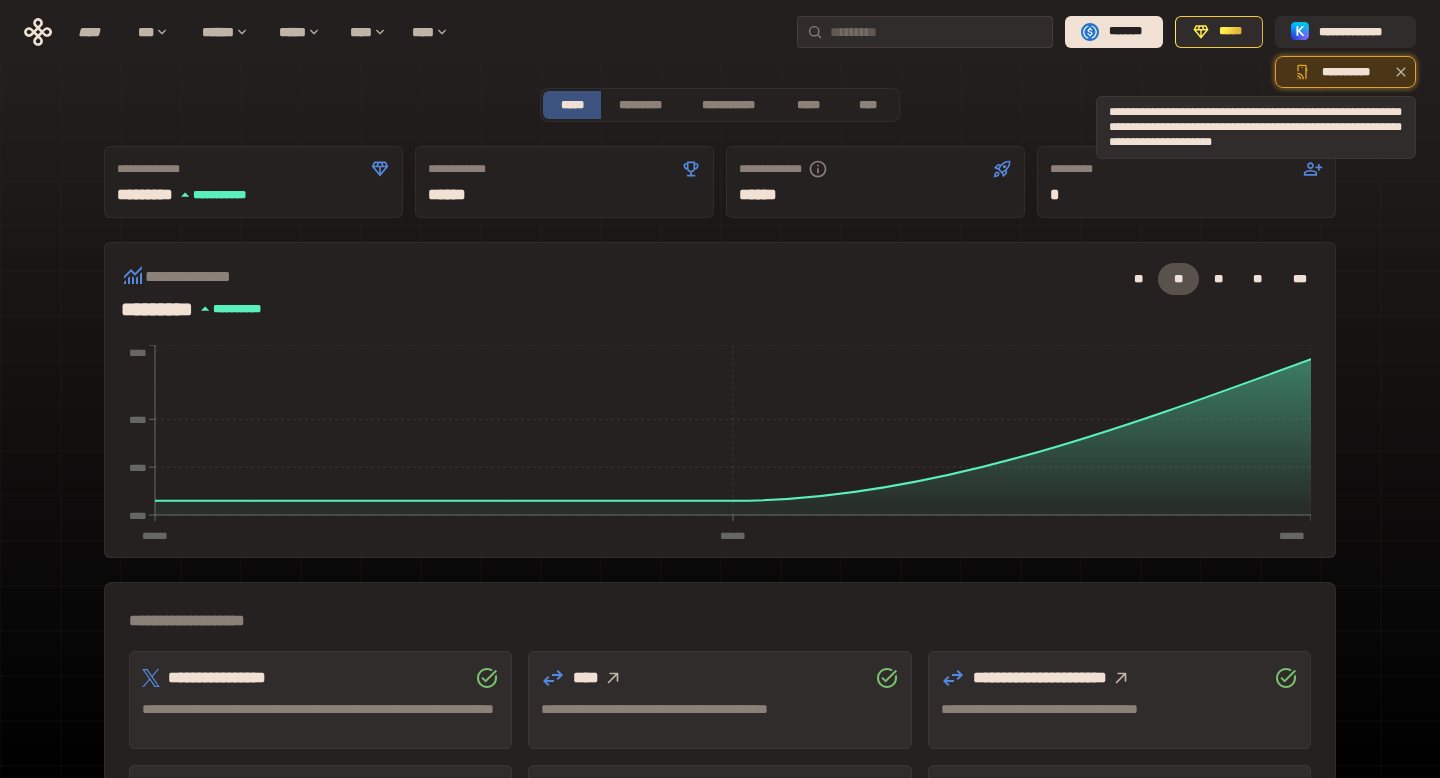 click on "**********" at bounding box center (1345, 72) 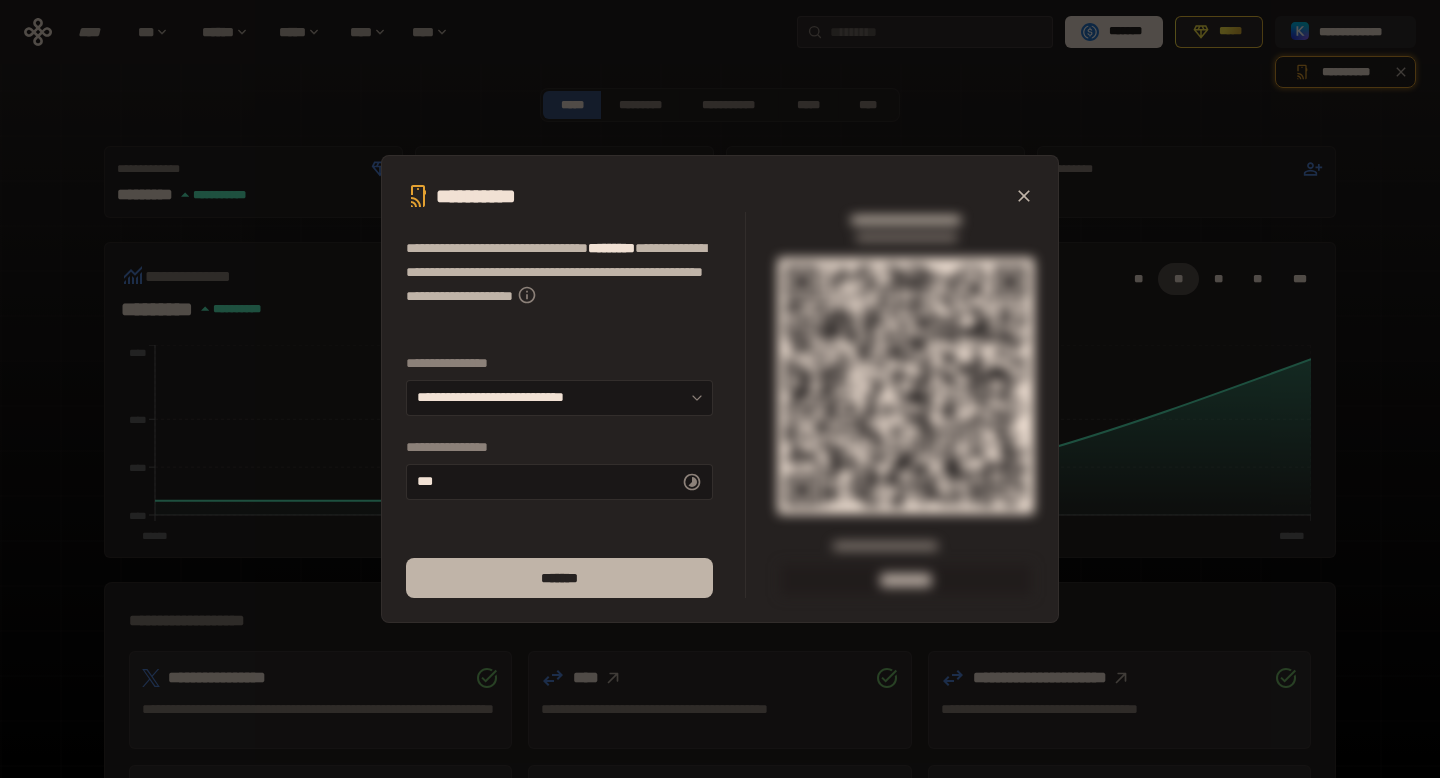 click on "*******" at bounding box center (559, 578) 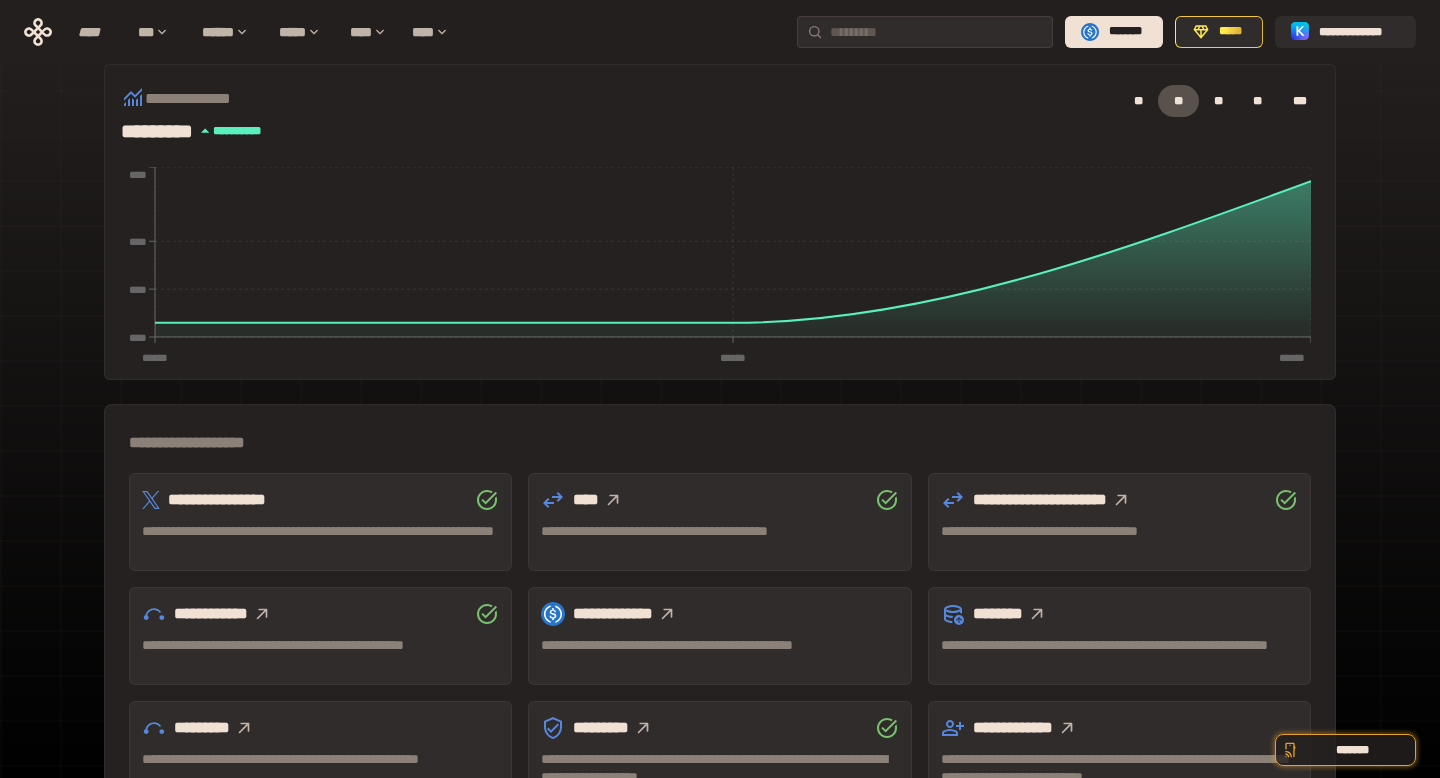 scroll, scrollTop: 0, scrollLeft: 0, axis: both 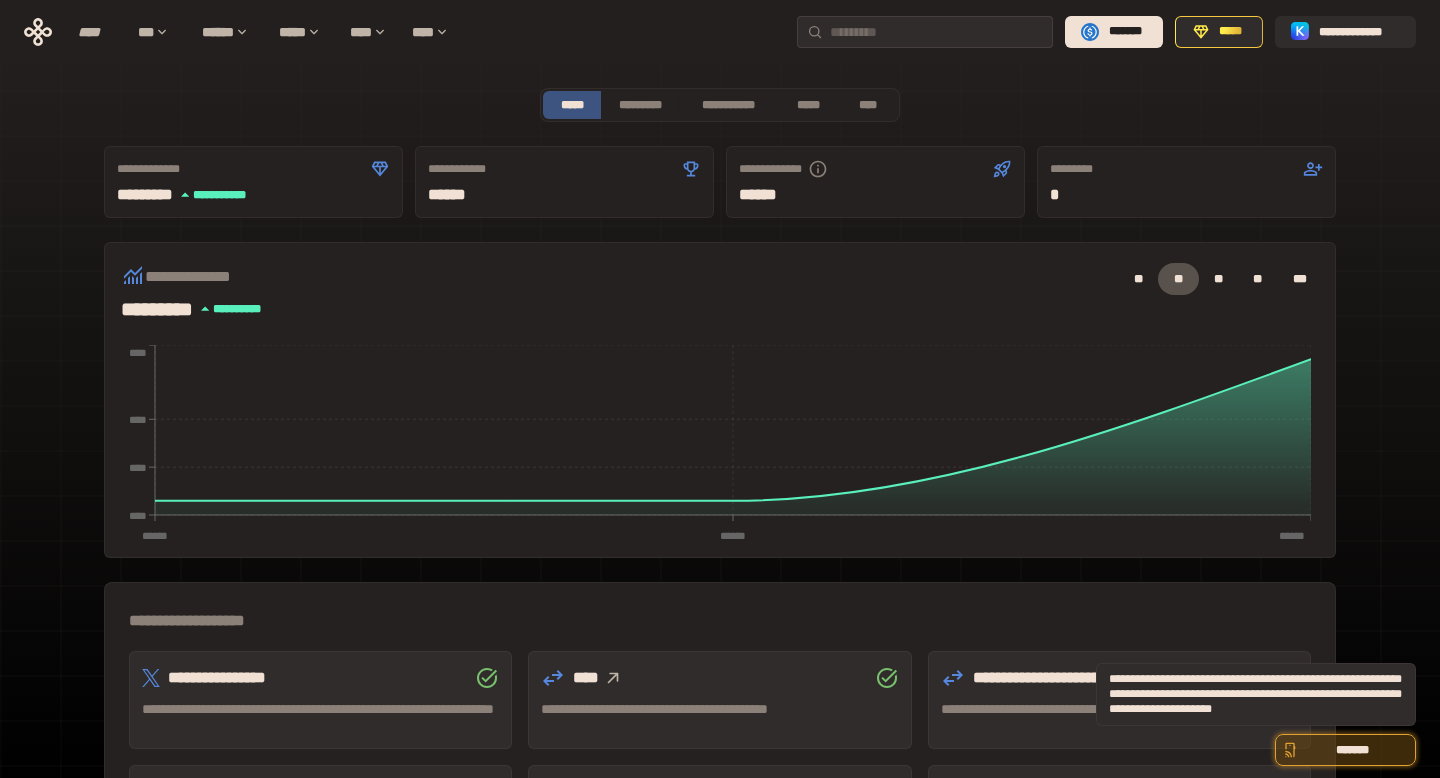 click on "*******" at bounding box center (1352, 750) 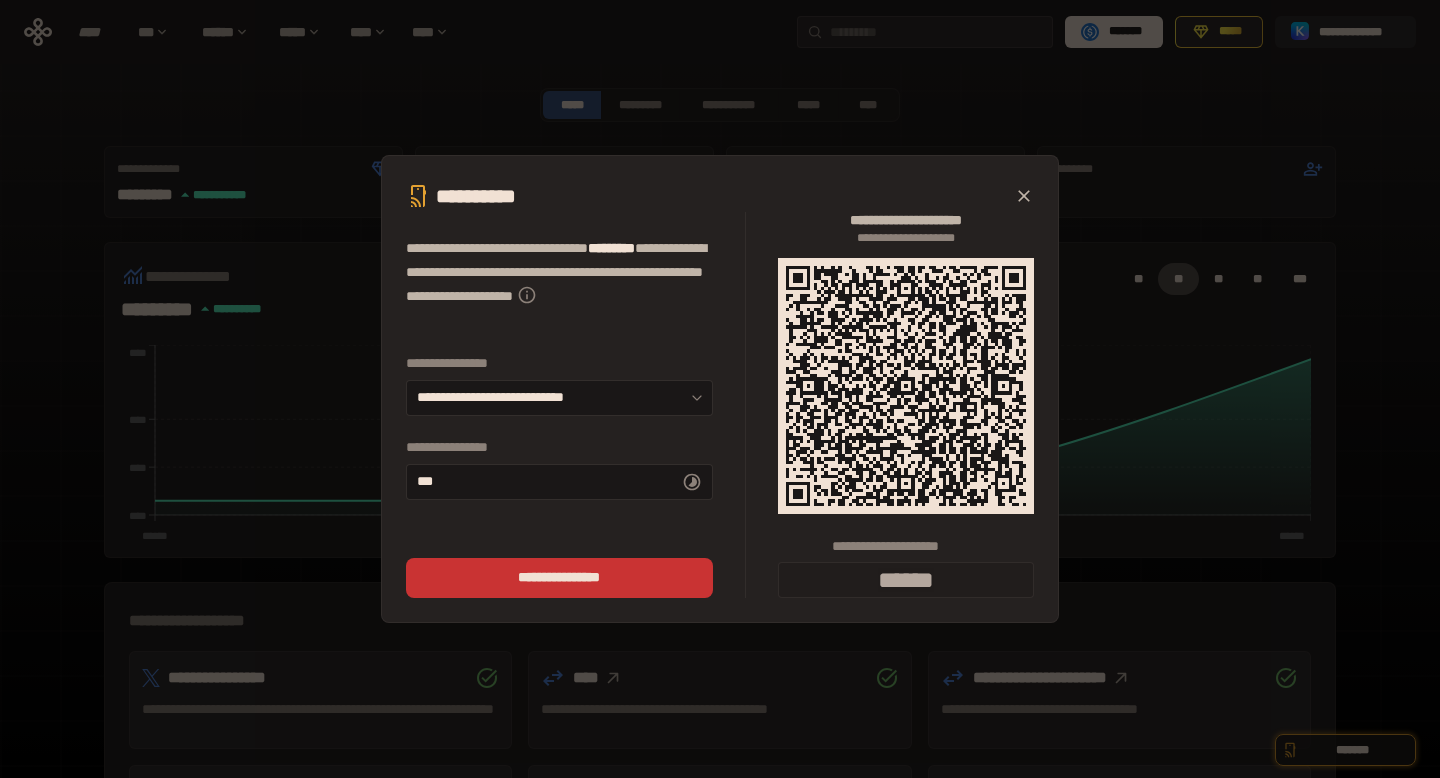 click on "**********" at bounding box center [720, 389] 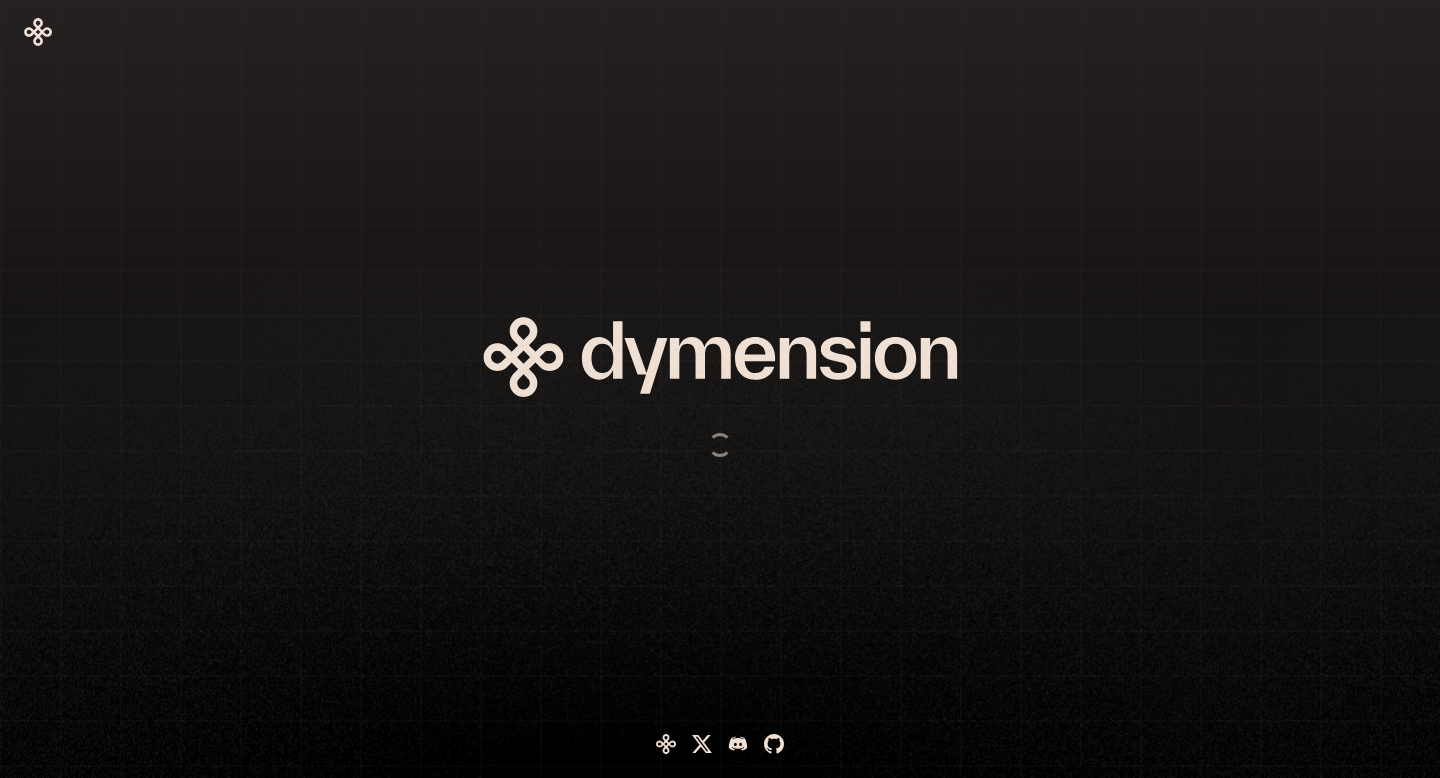 scroll, scrollTop: 0, scrollLeft: 0, axis: both 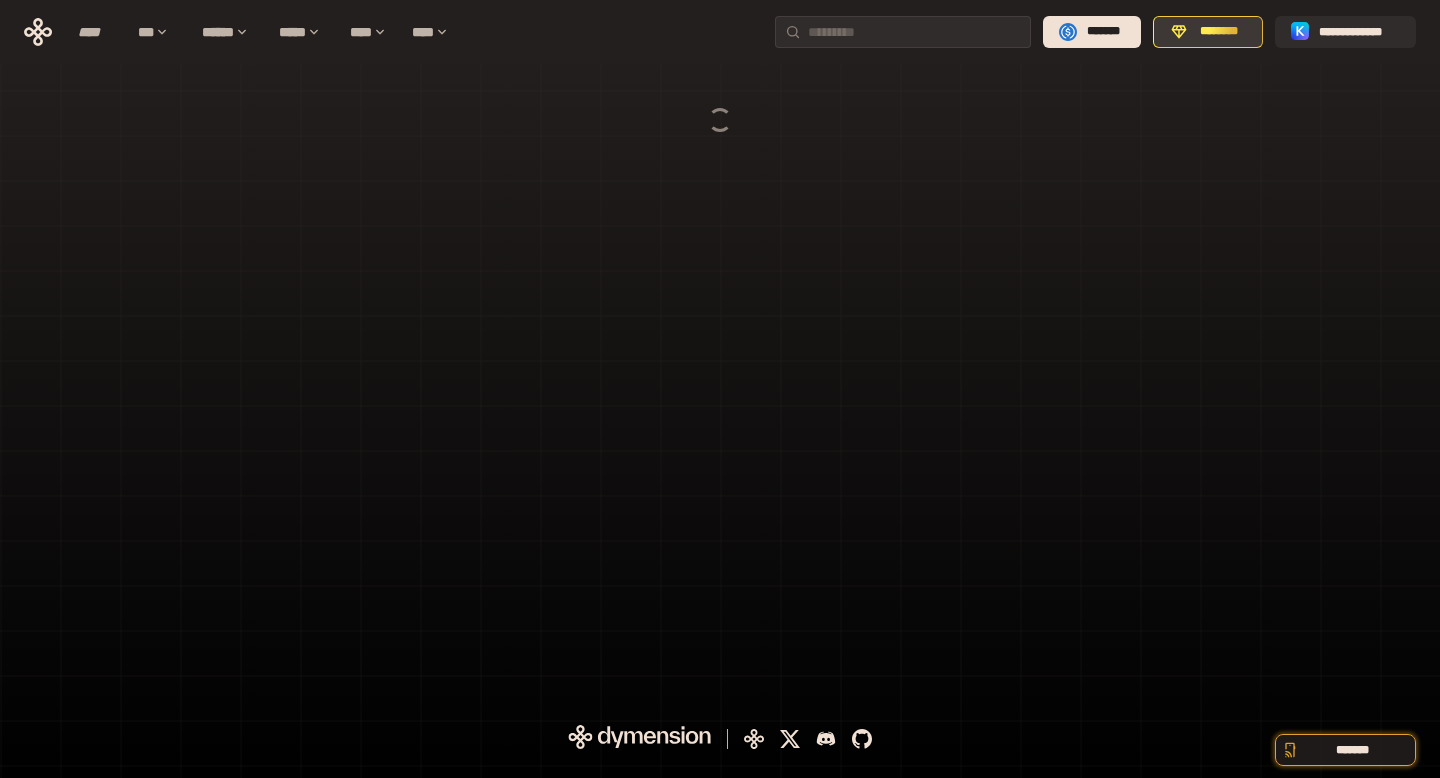 click on "********" at bounding box center (1208, 32) 